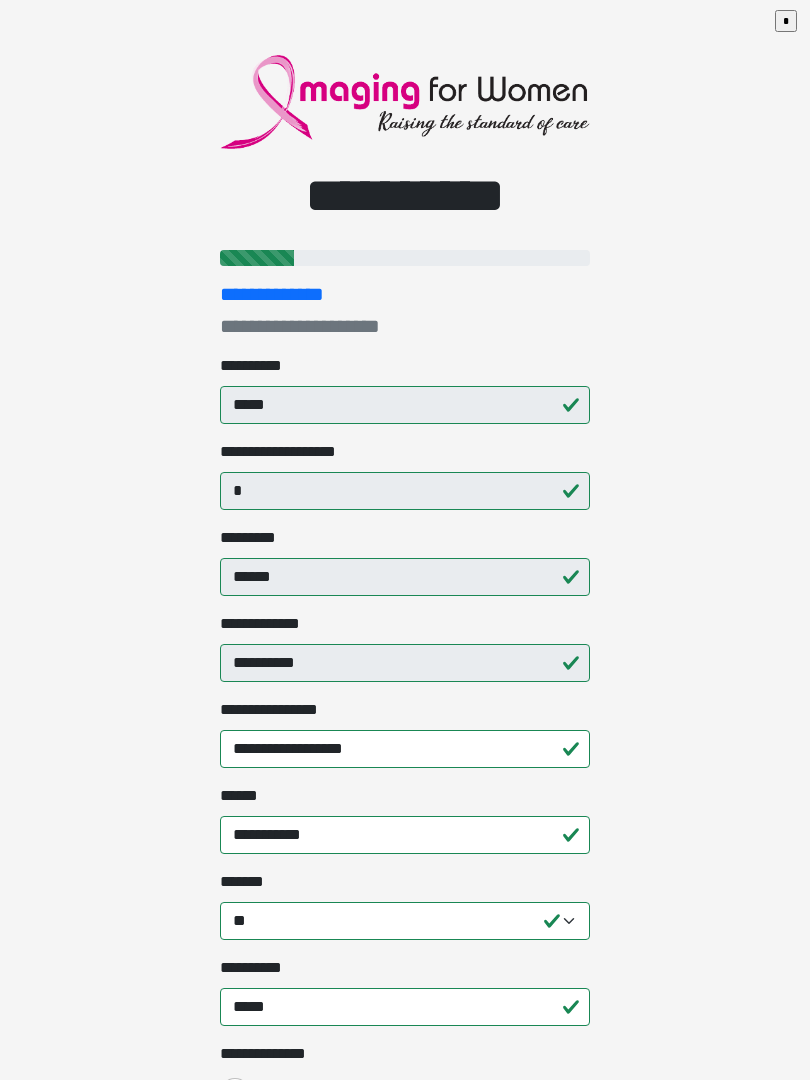 select on "**" 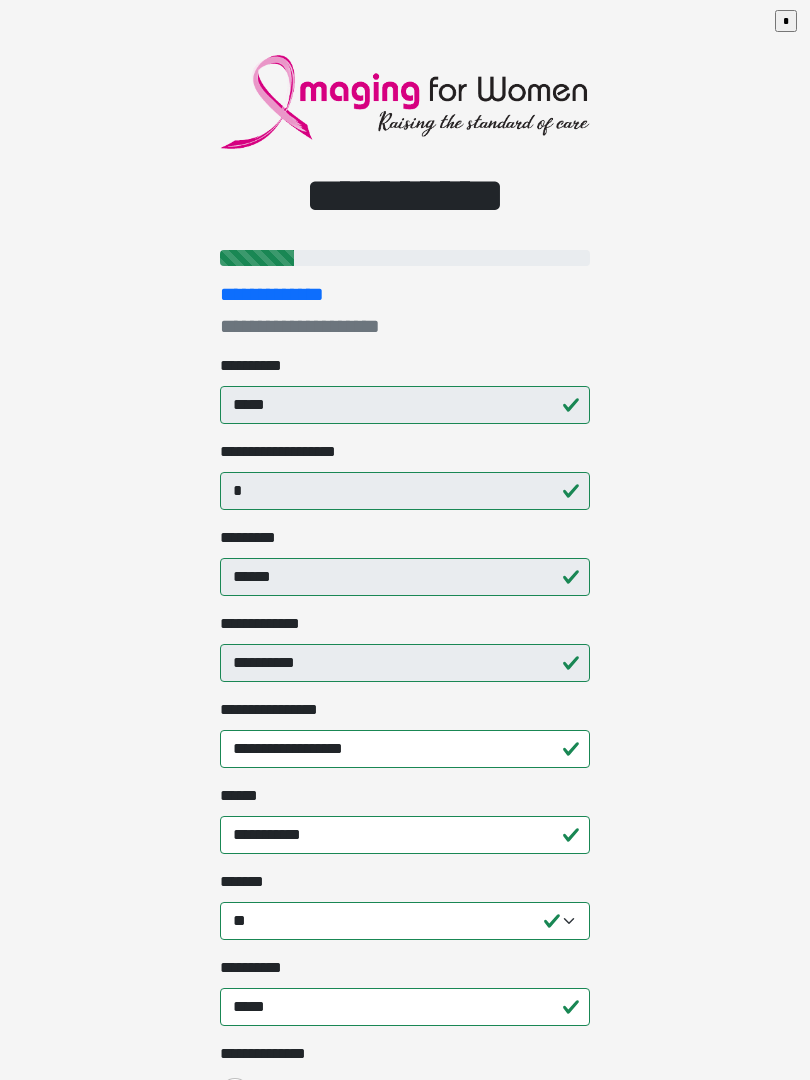 scroll, scrollTop: 0, scrollLeft: 0, axis: both 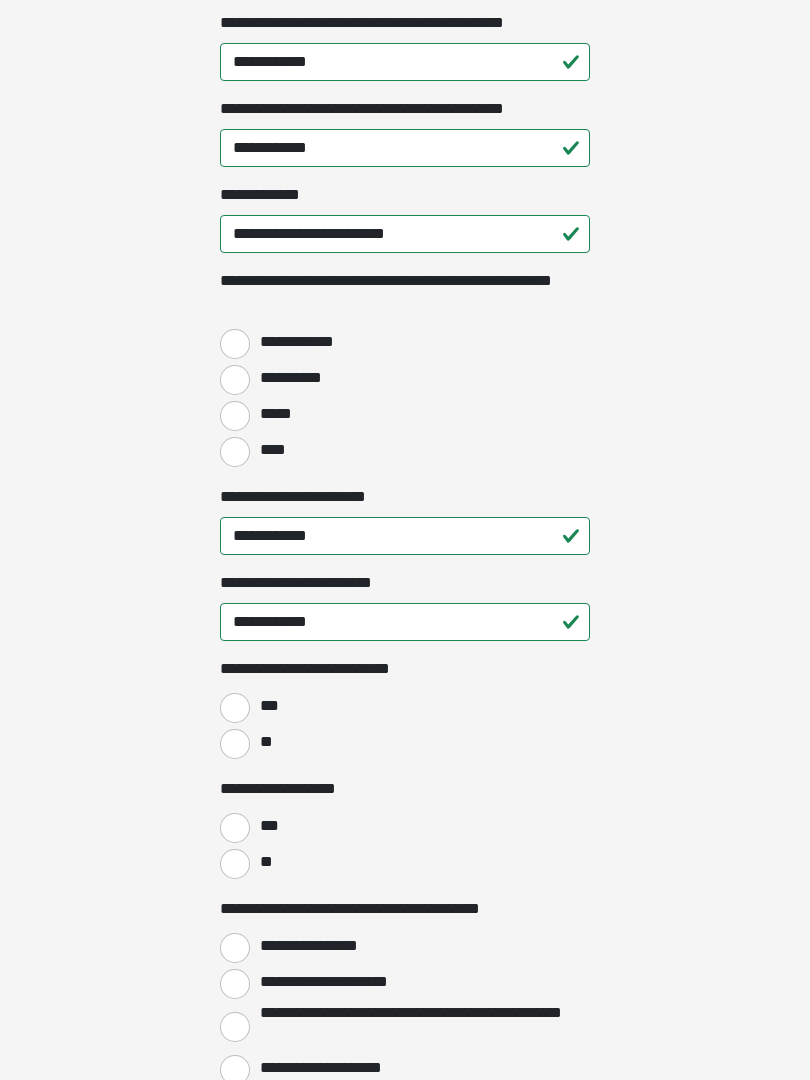 click on "****" at bounding box center [270, 451] 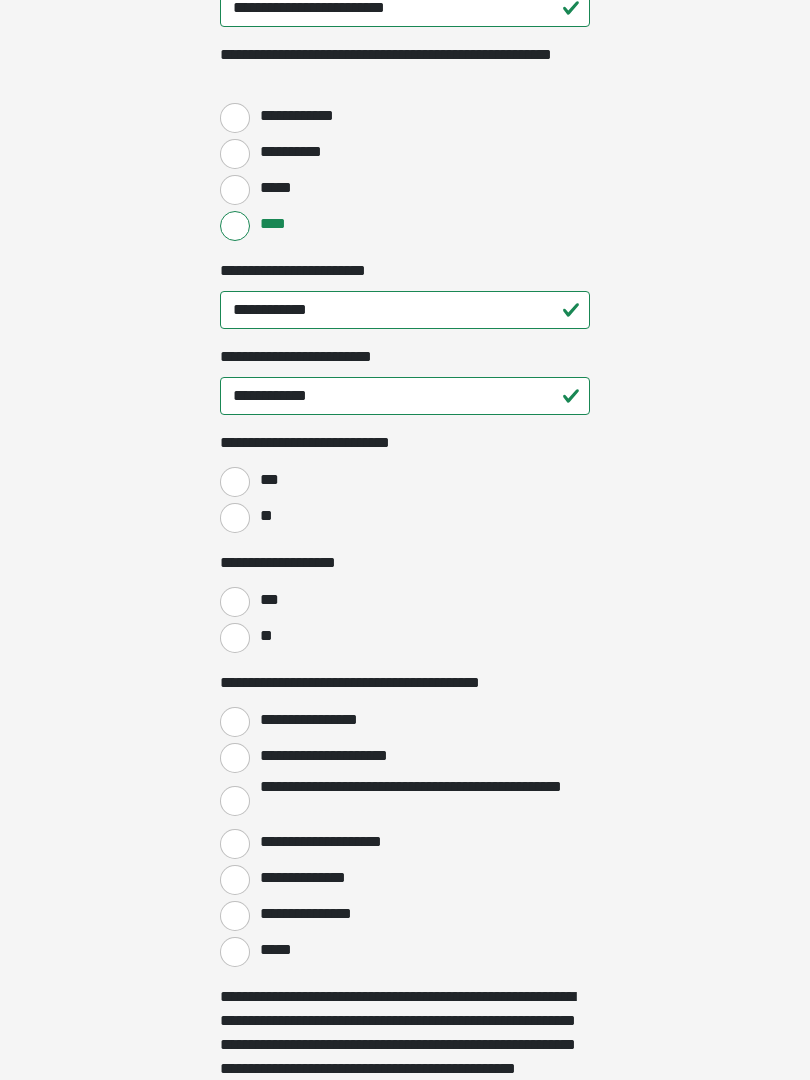 scroll, scrollTop: 2733, scrollLeft: 0, axis: vertical 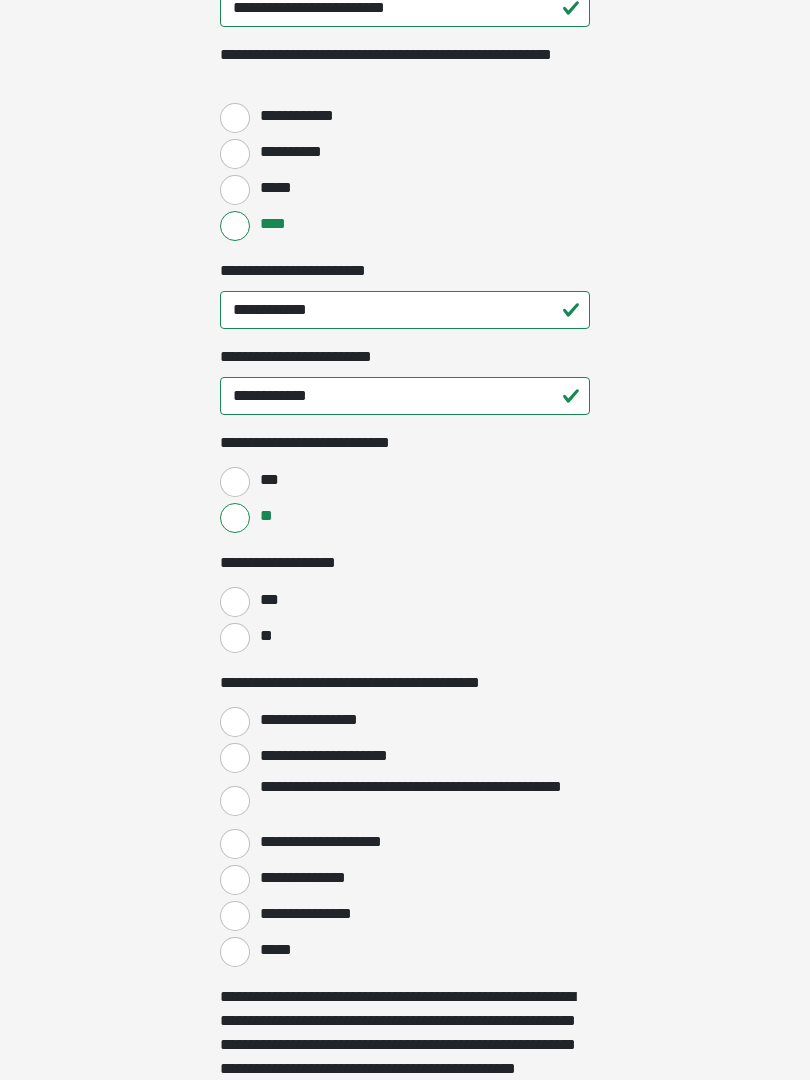 click on "**" at bounding box center (235, 638) 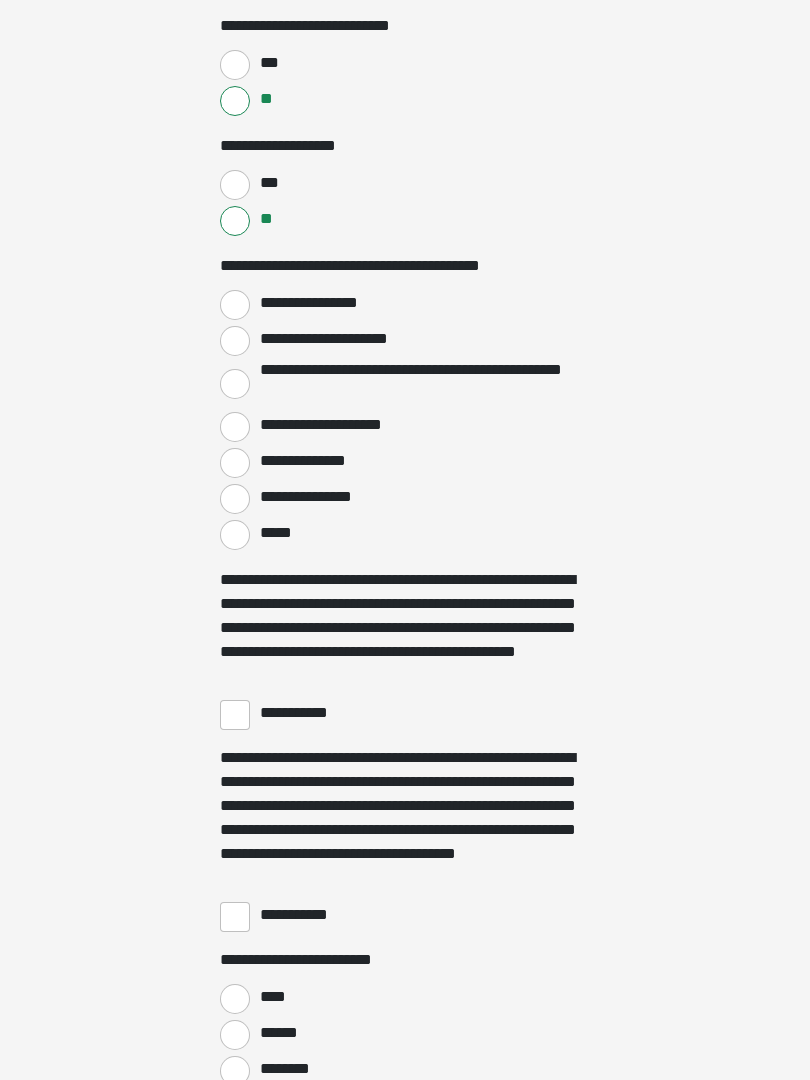 scroll, scrollTop: 3148, scrollLeft: 0, axis: vertical 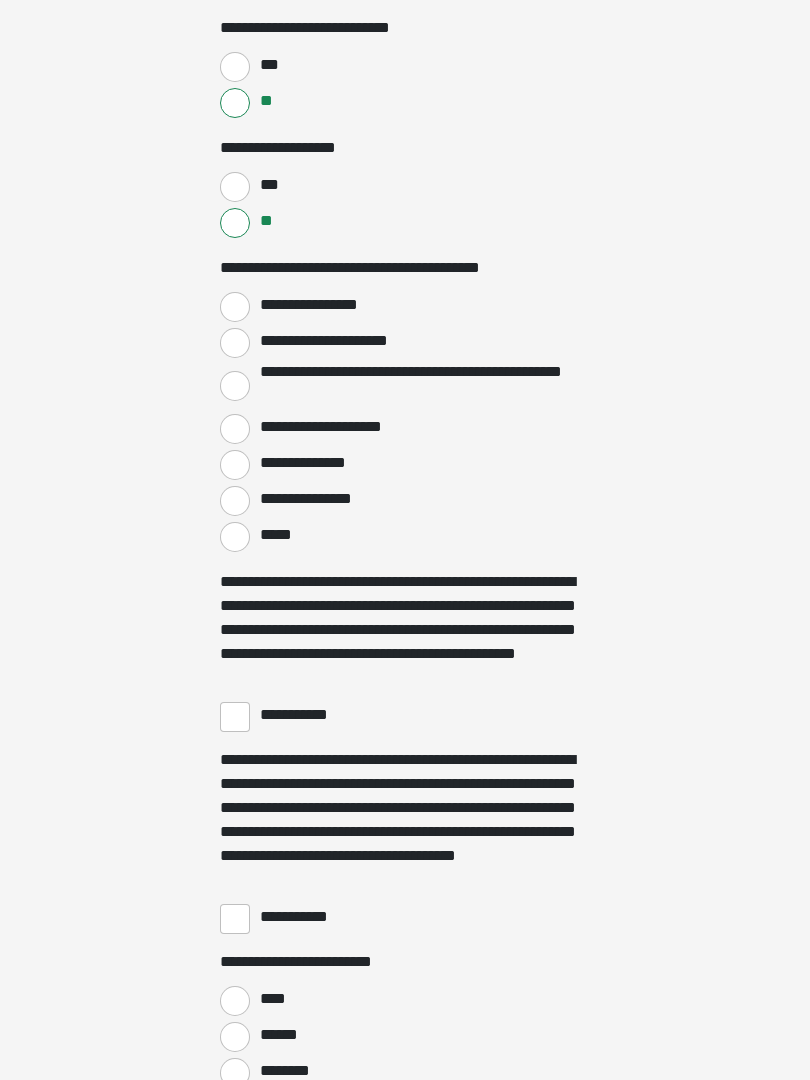 click on "**********" at bounding box center (235, 307) 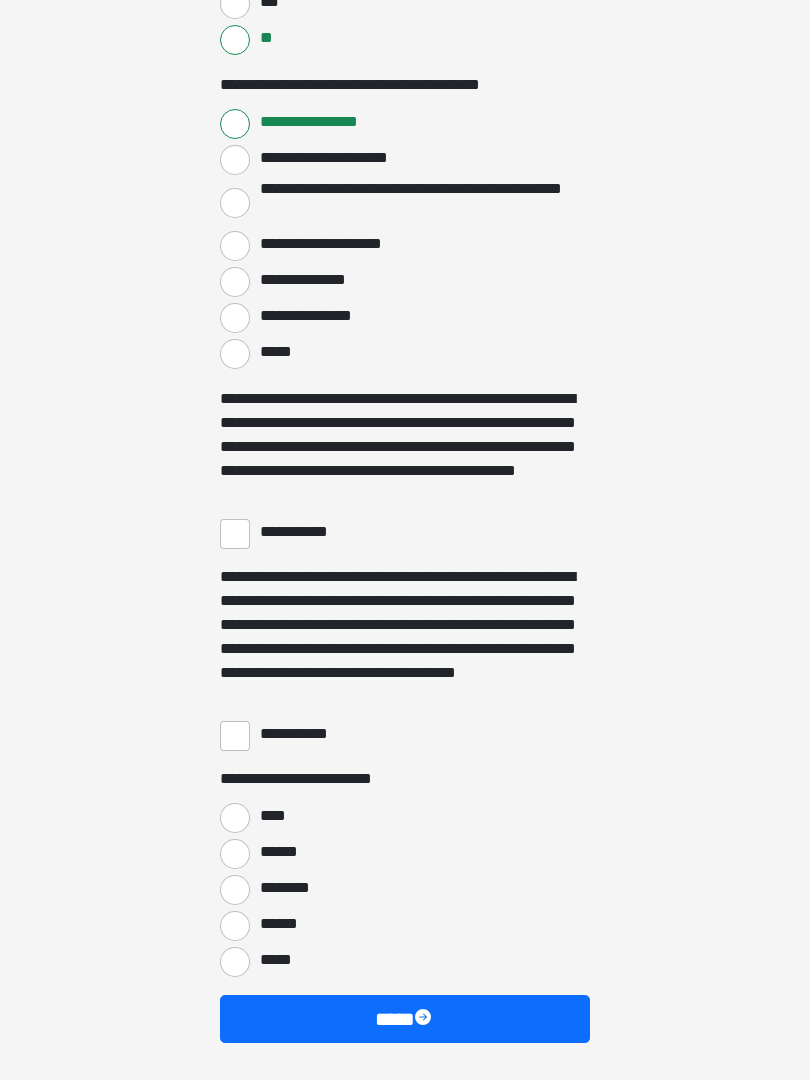 scroll, scrollTop: 3397, scrollLeft: 0, axis: vertical 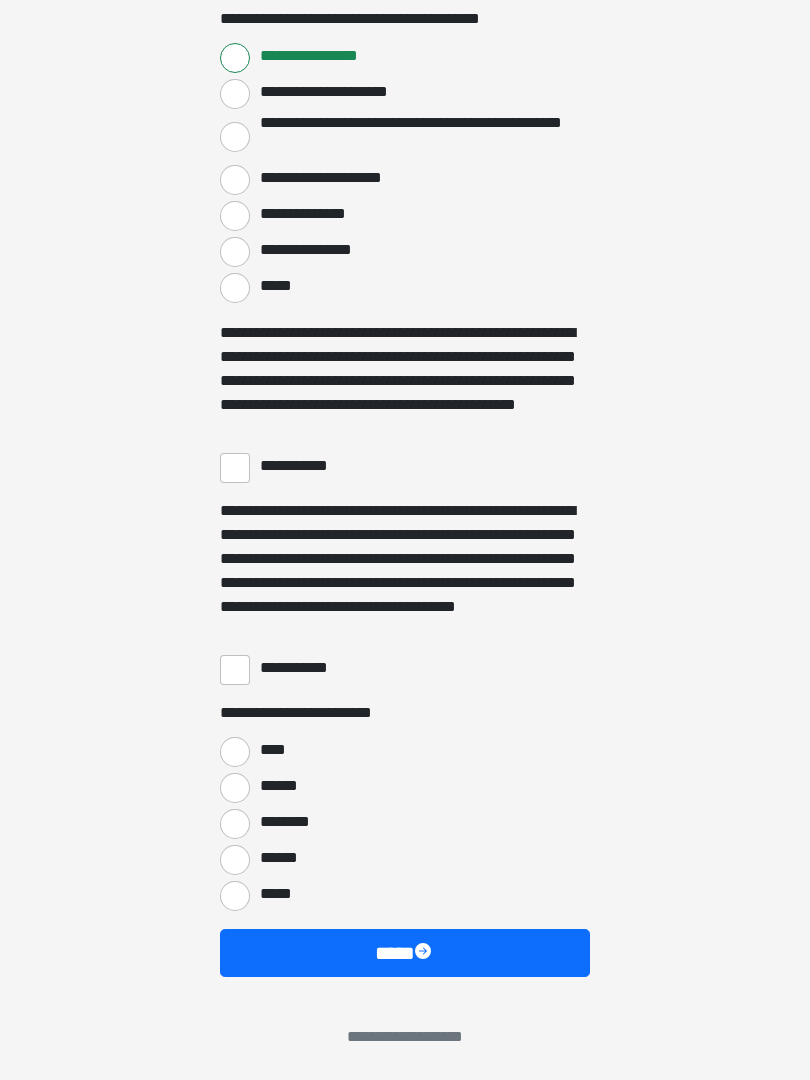 click on "**********" at bounding box center (235, 468) 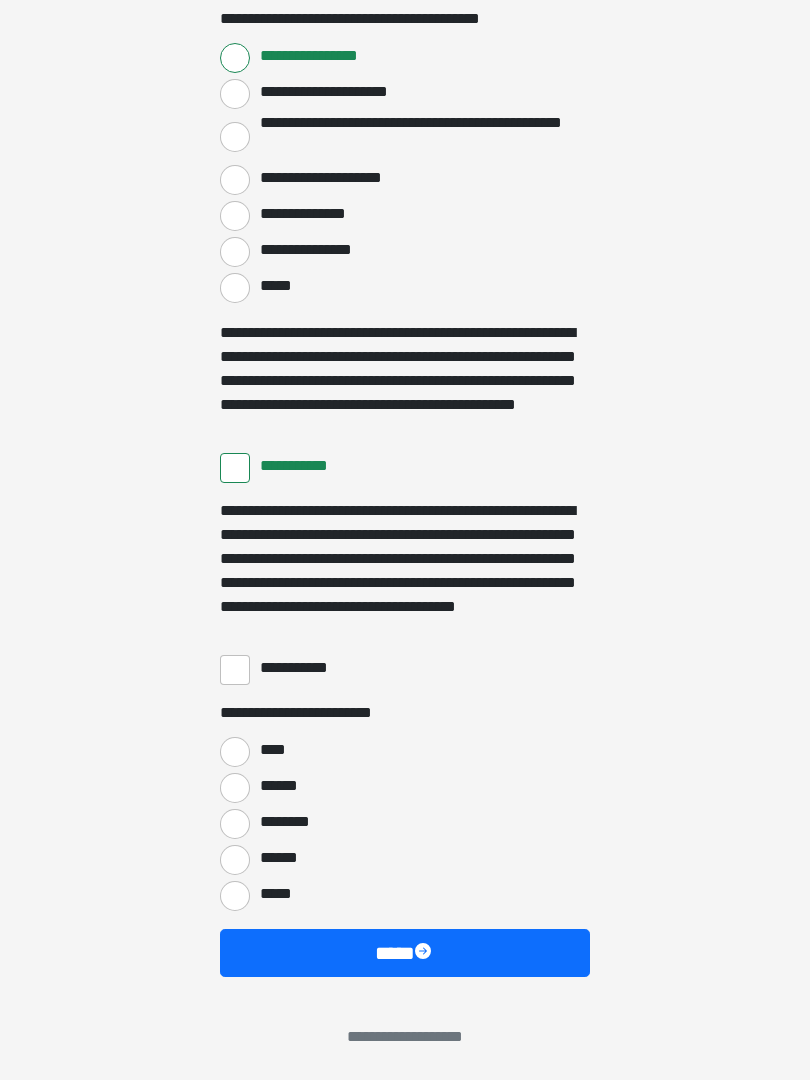 click on "**********" at bounding box center (235, 670) 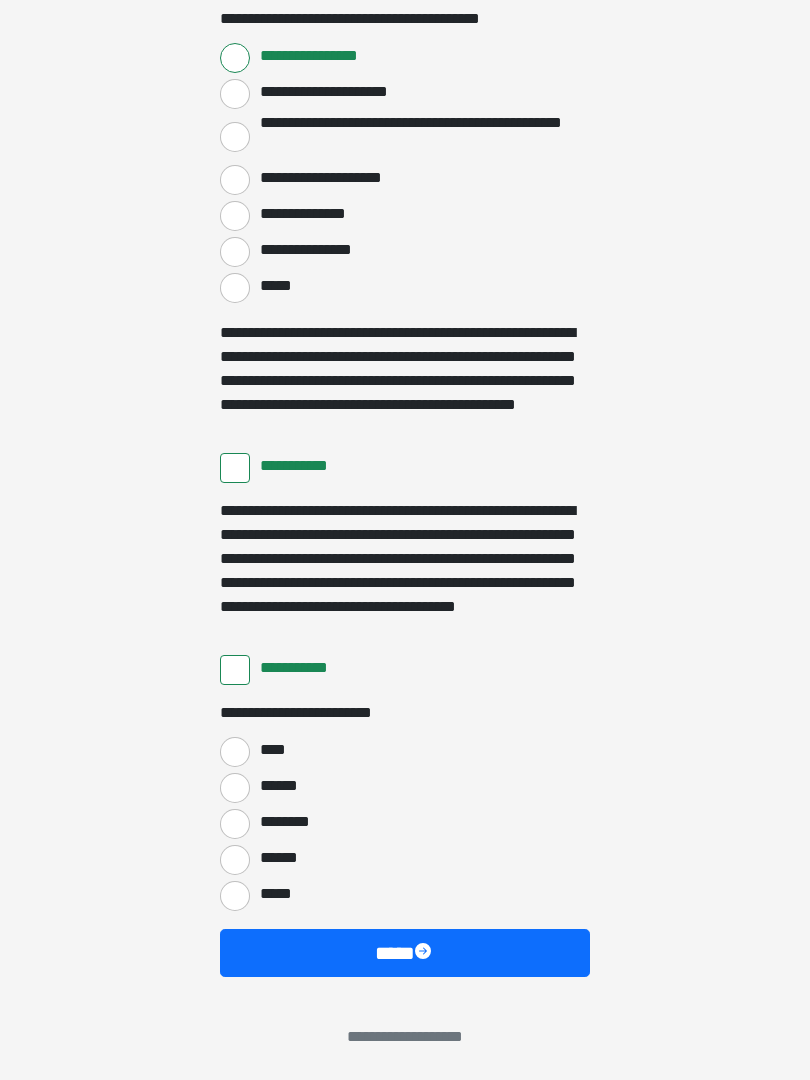 click on "****" at bounding box center (235, 752) 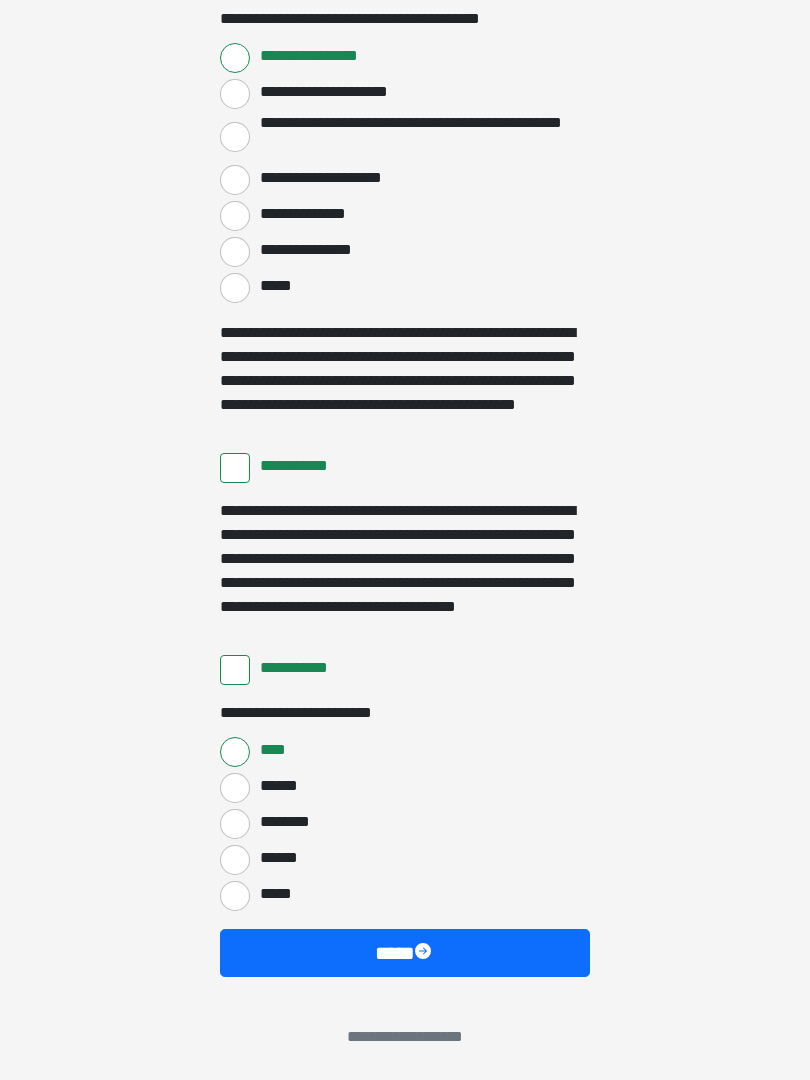 click on "****" at bounding box center [405, 953] 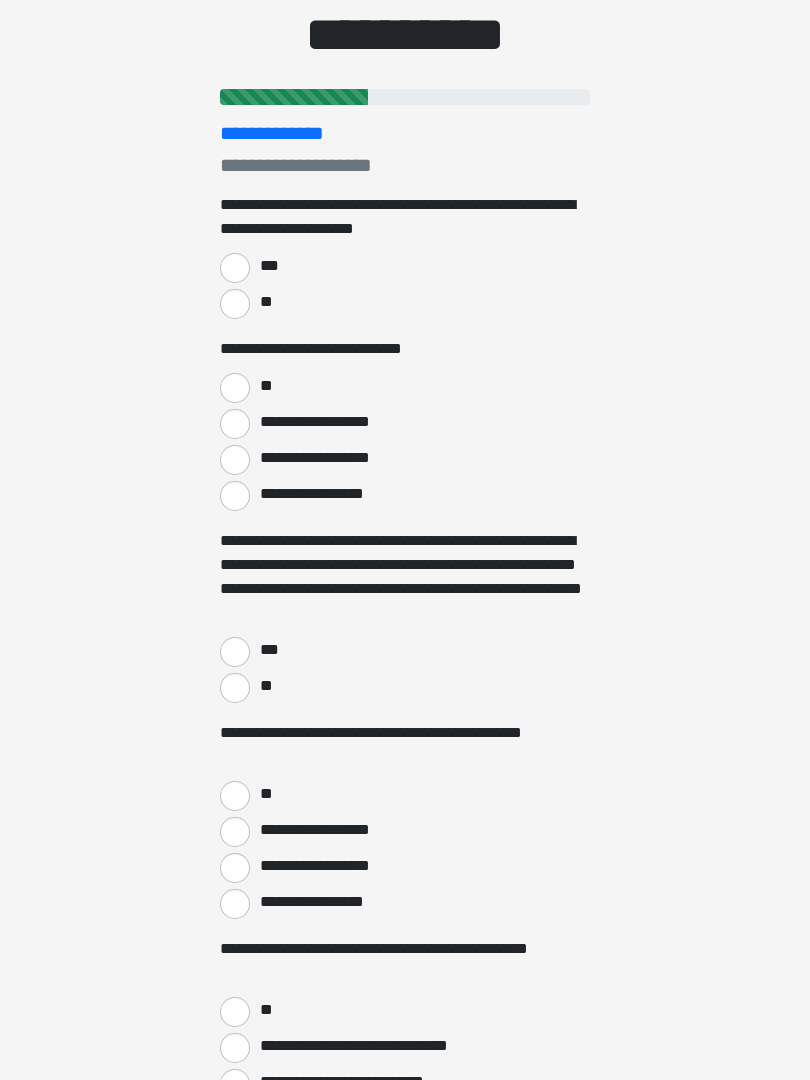 scroll, scrollTop: 161, scrollLeft: 0, axis: vertical 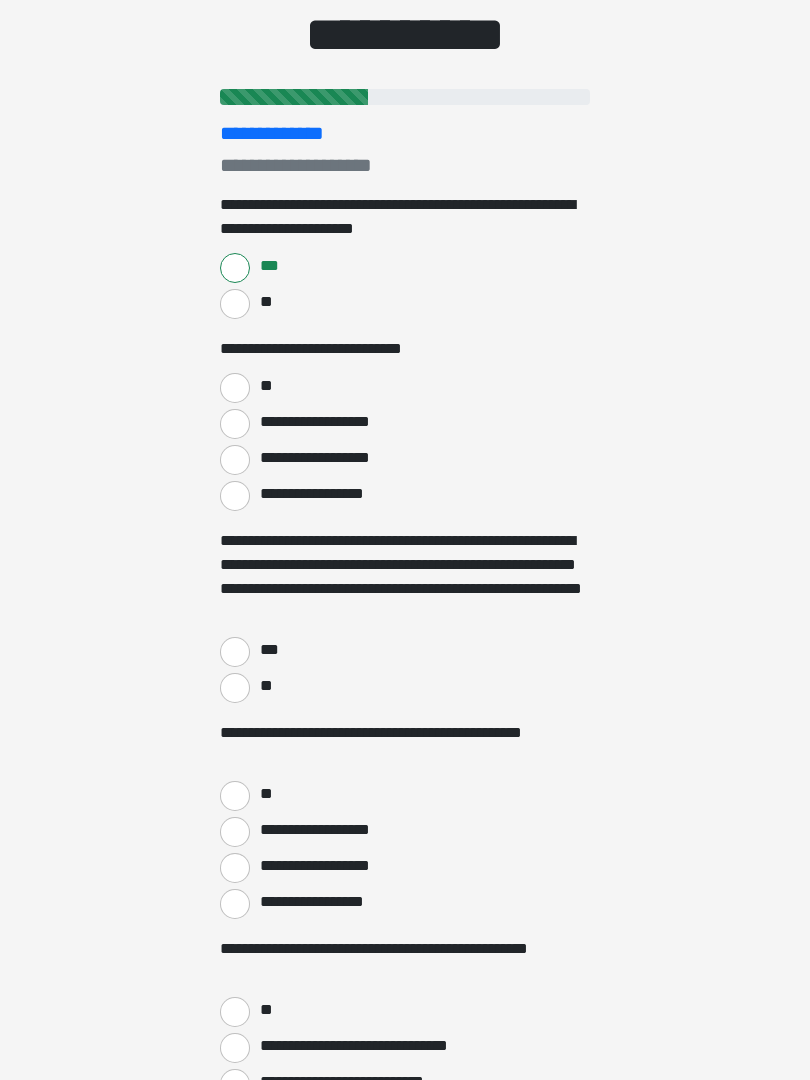 click on "**" at bounding box center (265, 386) 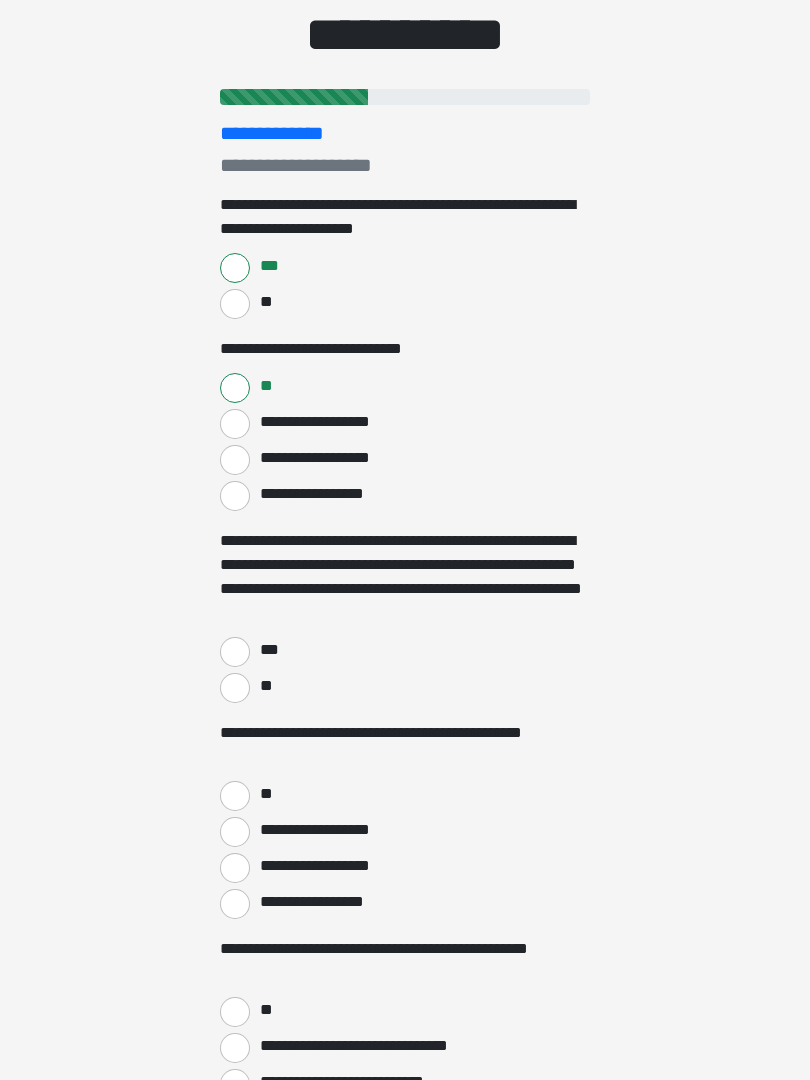 click on "***" at bounding box center (235, 652) 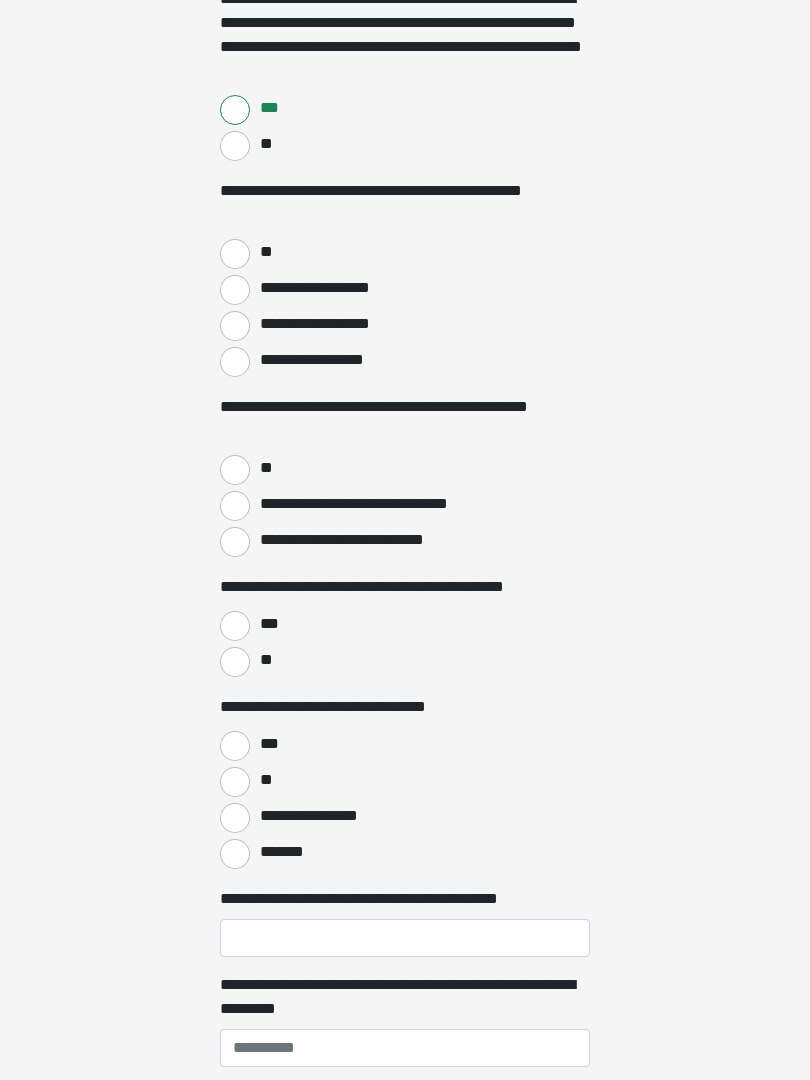 scroll, scrollTop: 710, scrollLeft: 0, axis: vertical 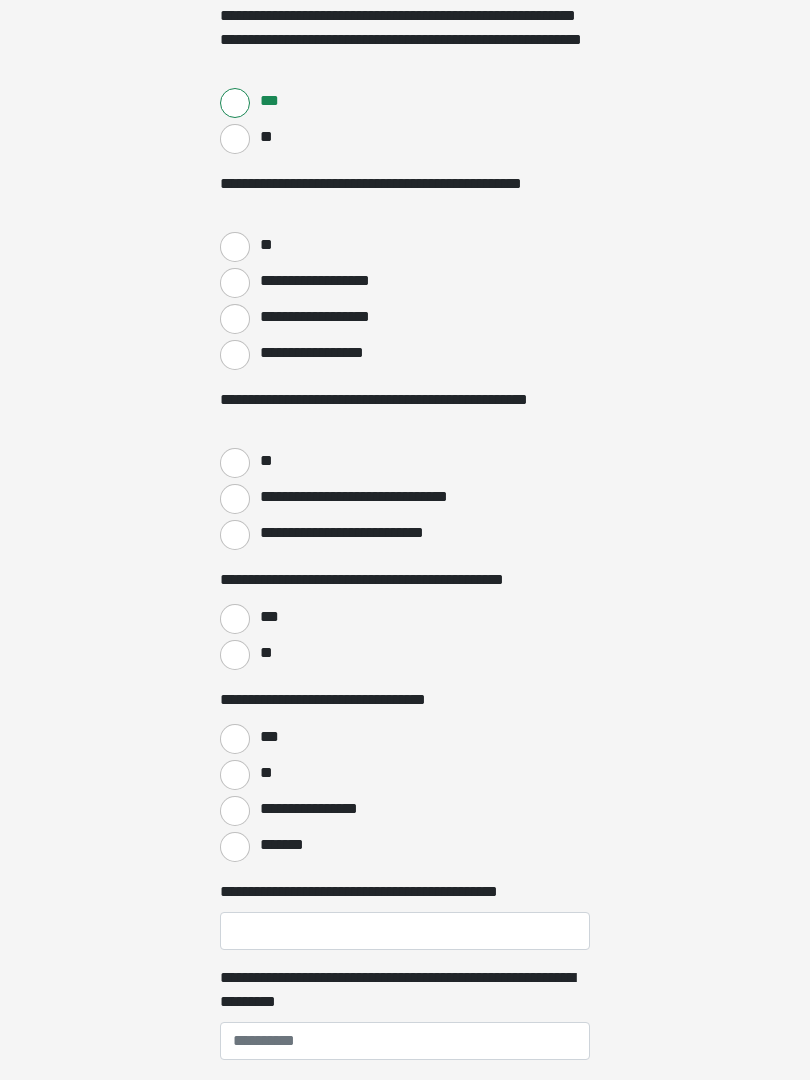 click on "**" at bounding box center (235, 247) 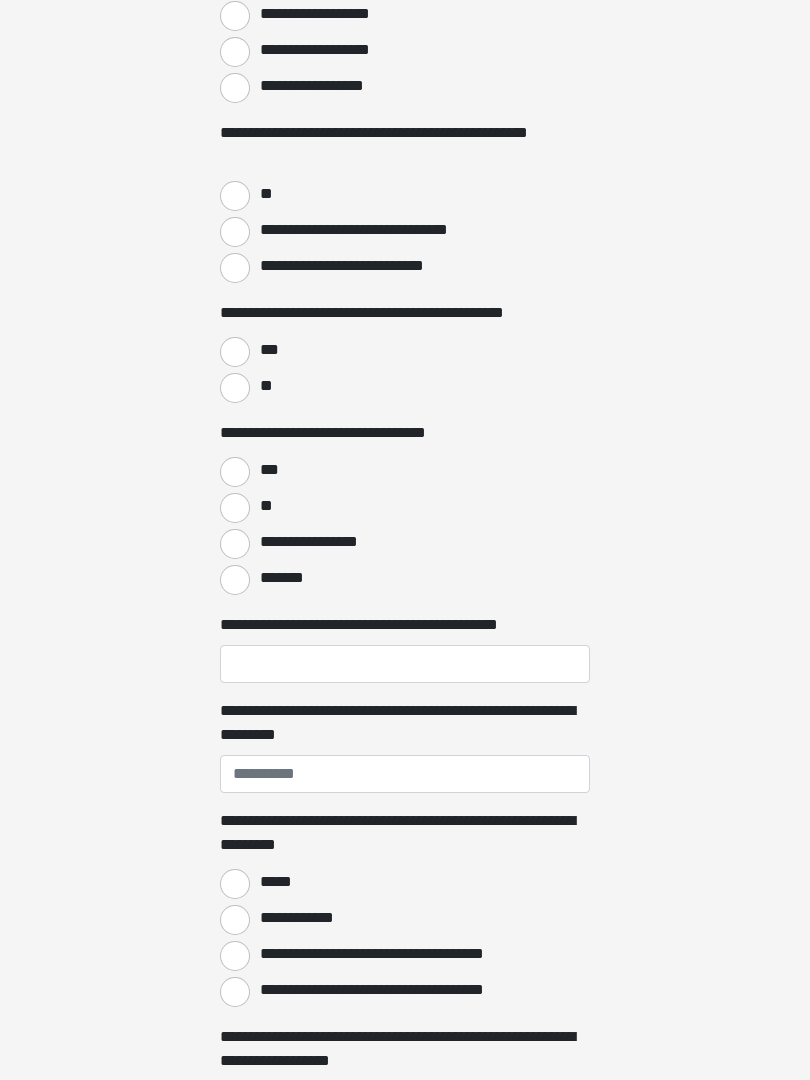 scroll, scrollTop: 987, scrollLeft: 0, axis: vertical 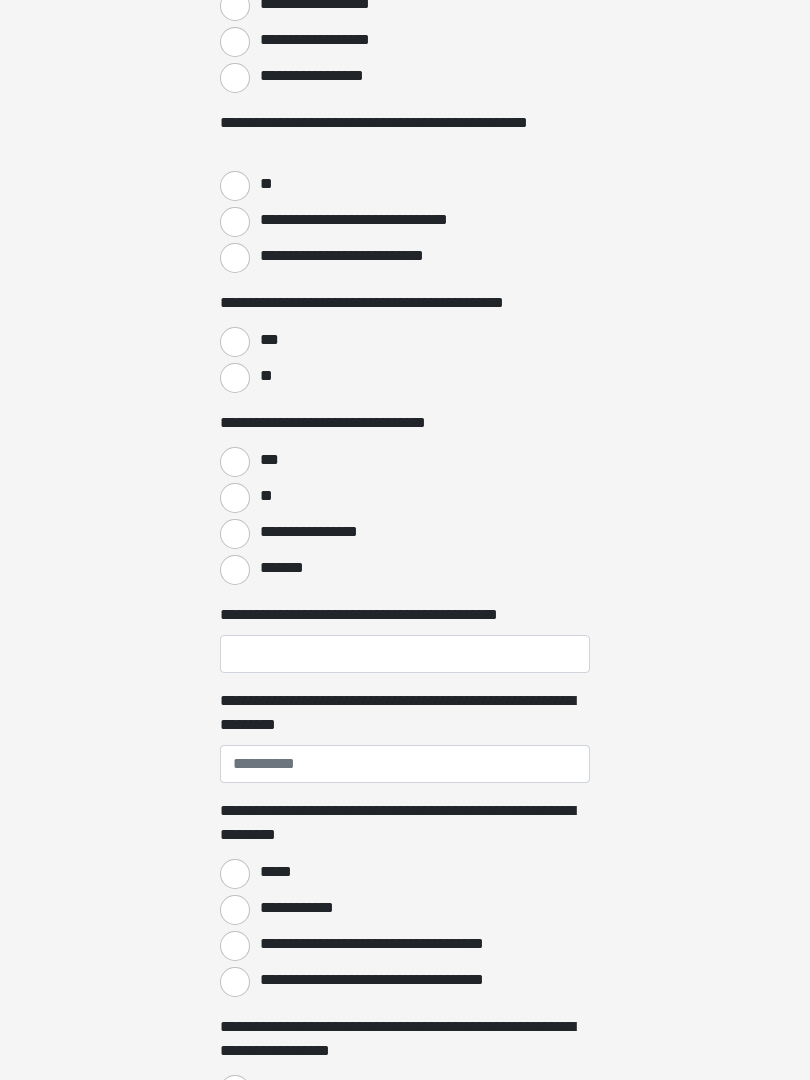 click on "**" at bounding box center (235, 186) 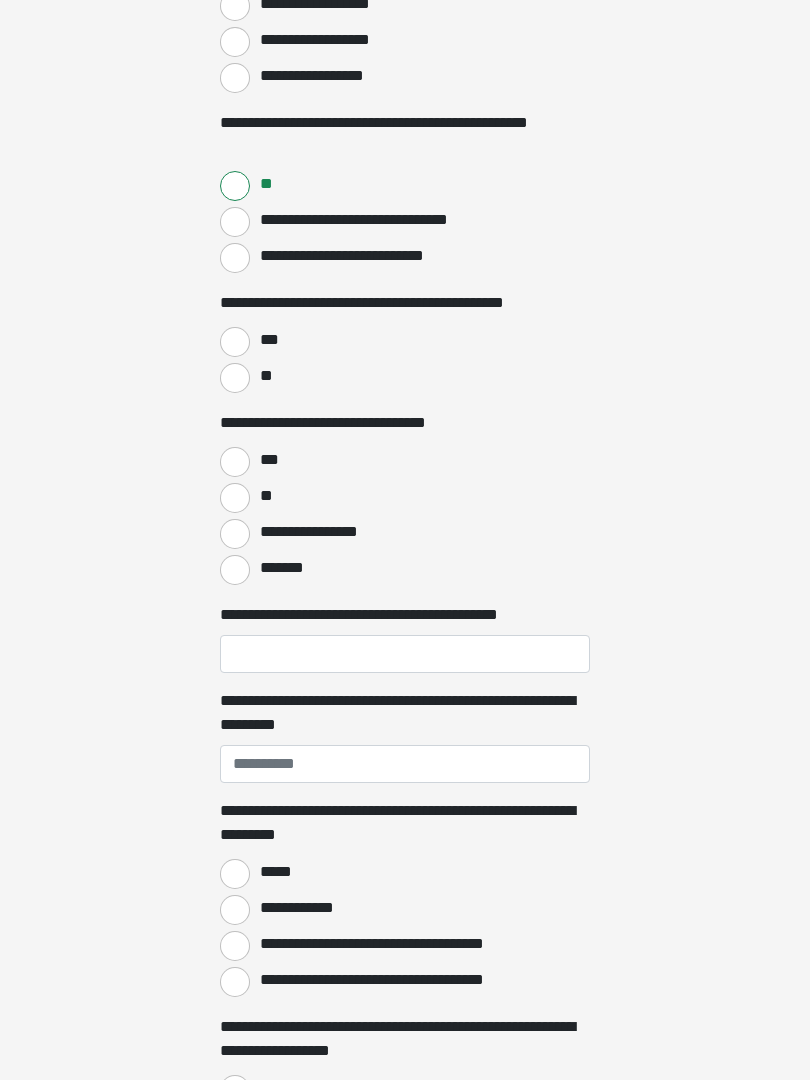 click on "***" at bounding box center [235, 342] 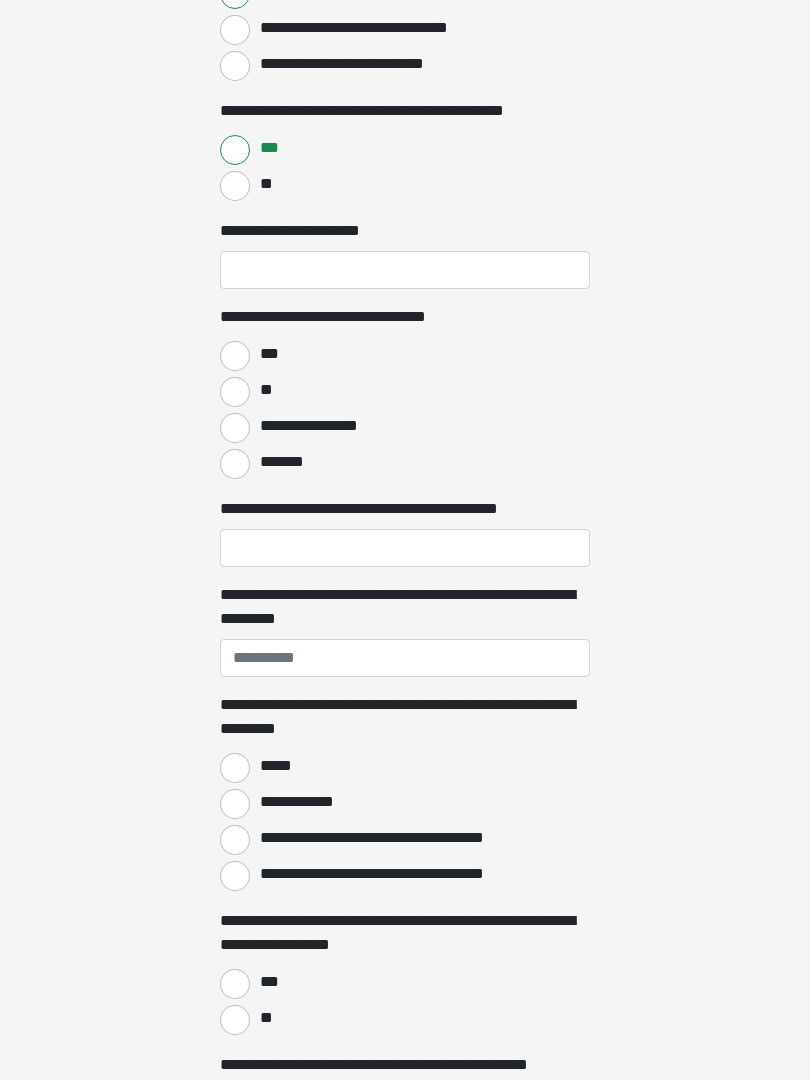 scroll, scrollTop: 1179, scrollLeft: 0, axis: vertical 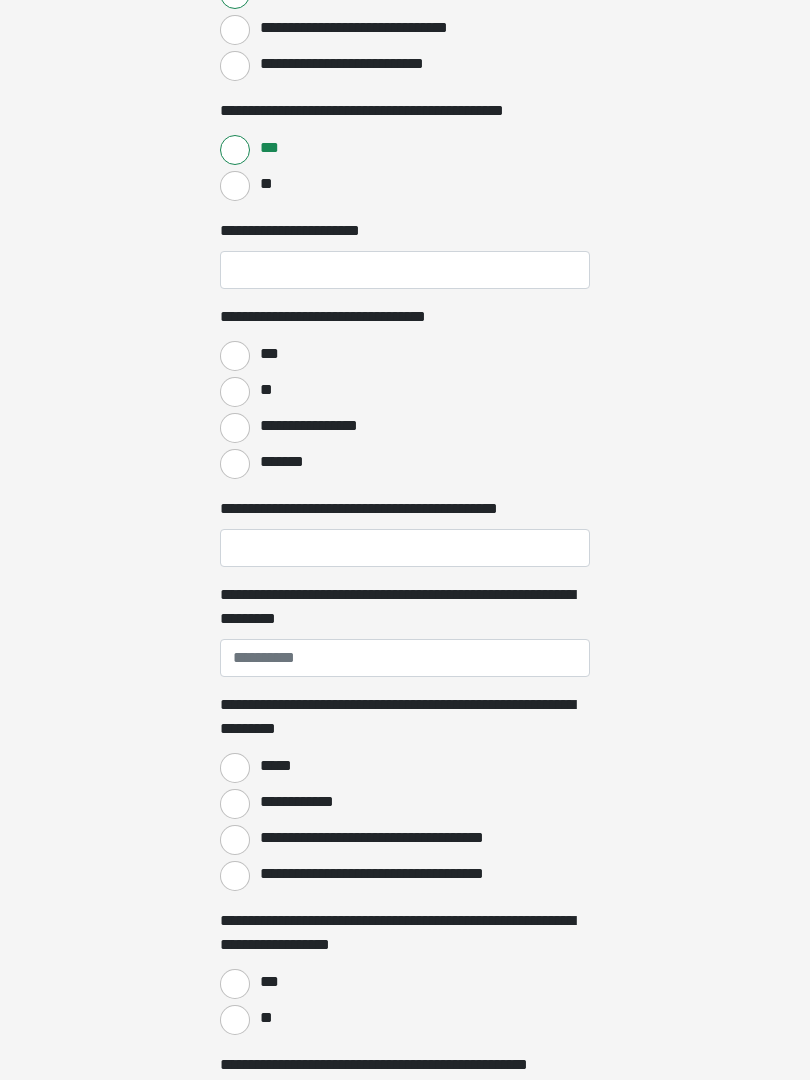 click on "***" at bounding box center (235, 356) 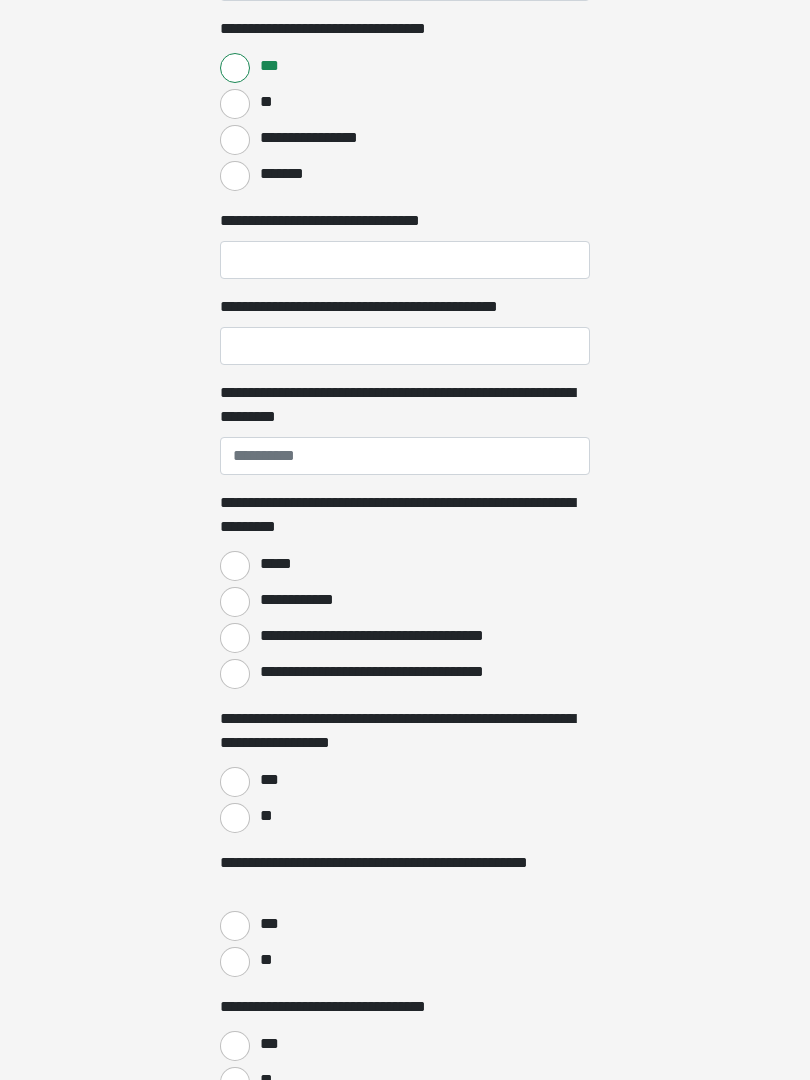 scroll, scrollTop: 1467, scrollLeft: 0, axis: vertical 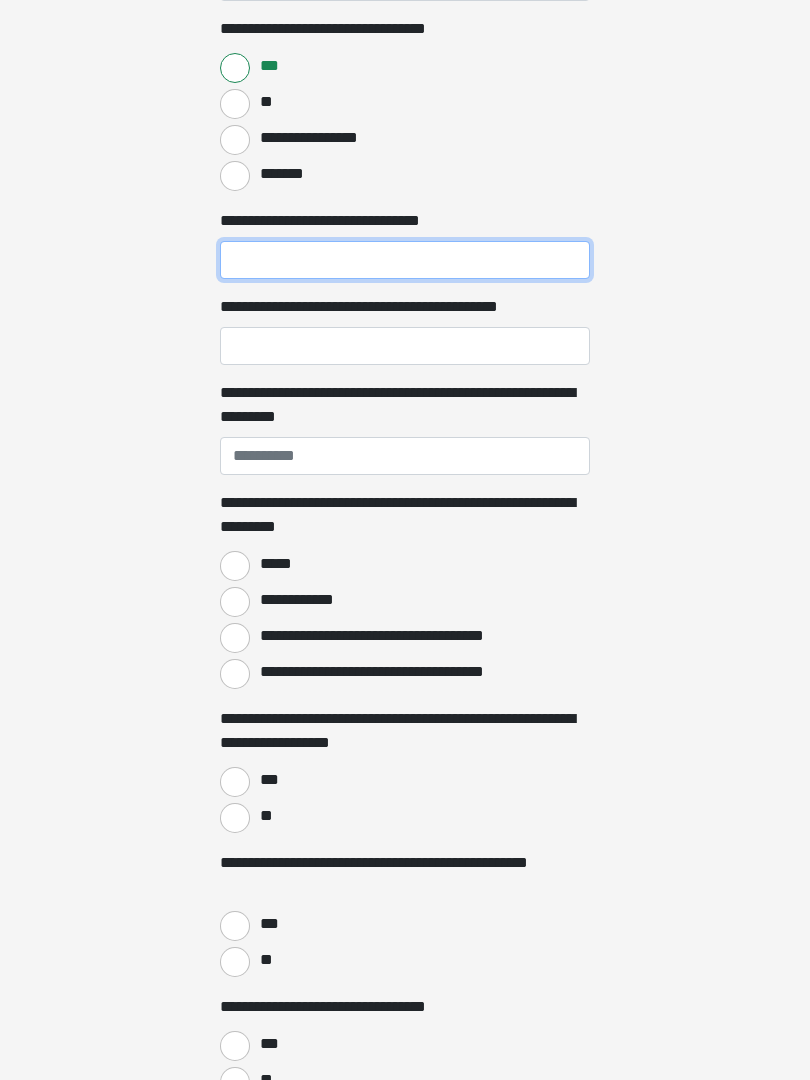 click on "**********" at bounding box center (405, 260) 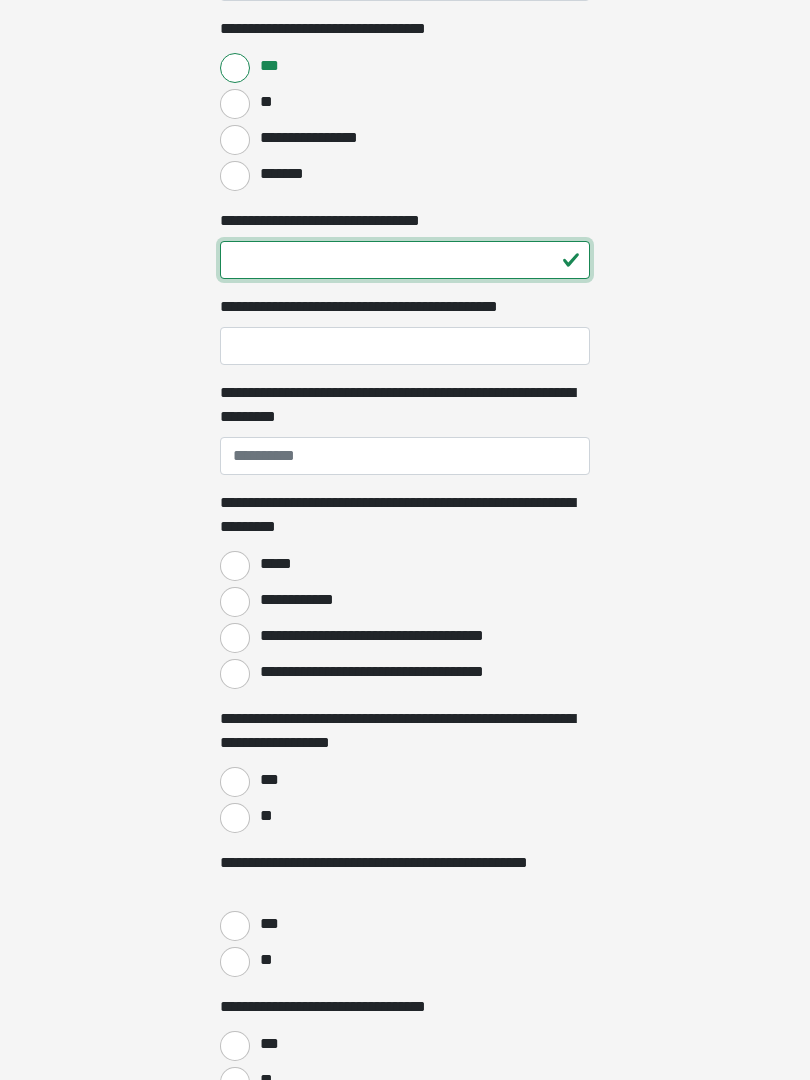type on "**" 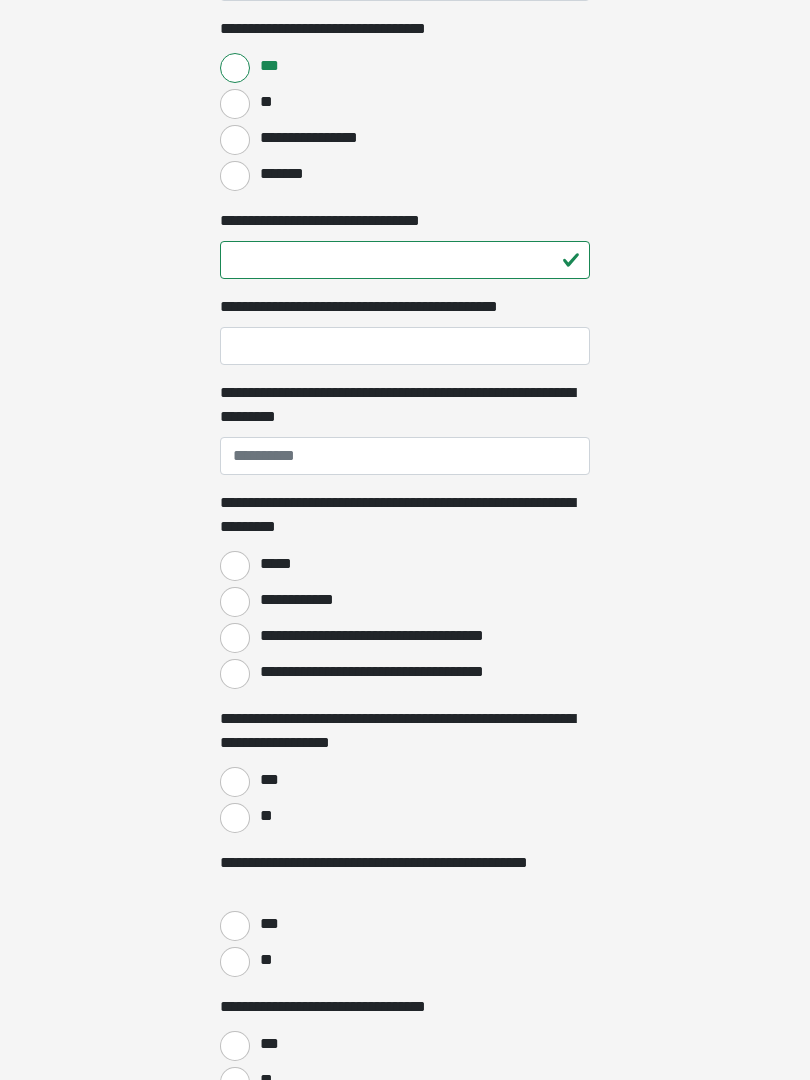 click on "**********" at bounding box center [405, 346] 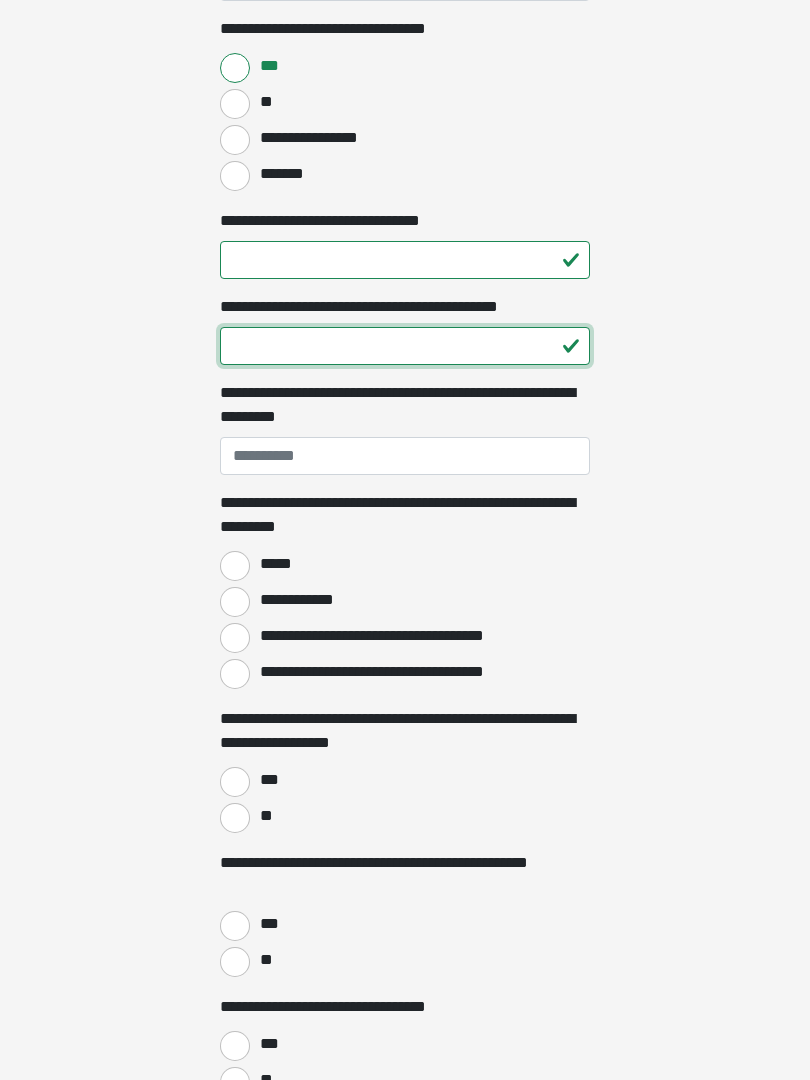 type on "**" 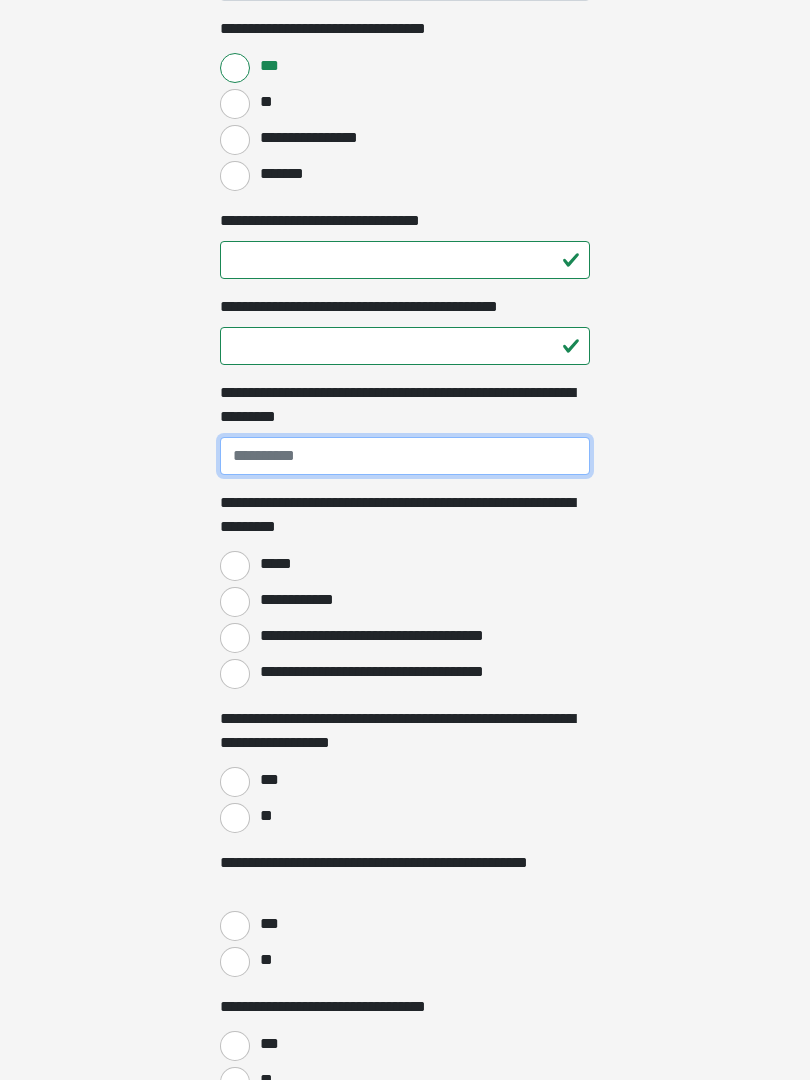 click on "**********" at bounding box center (405, 456) 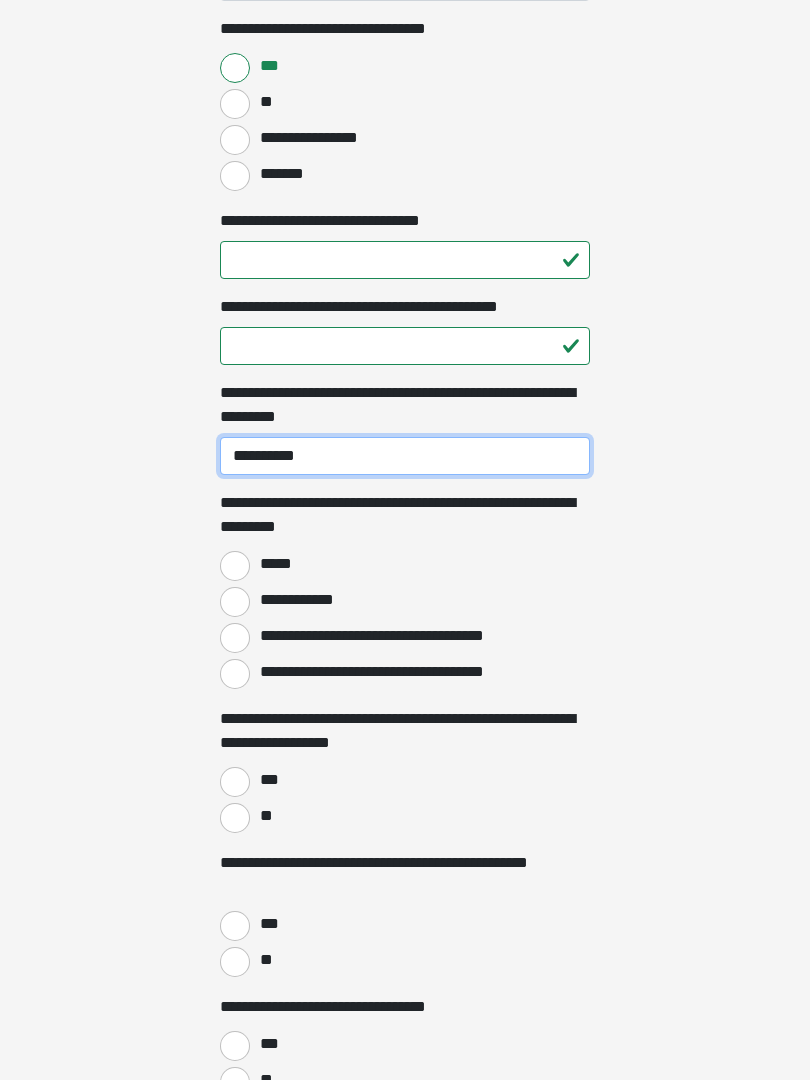 type on "**********" 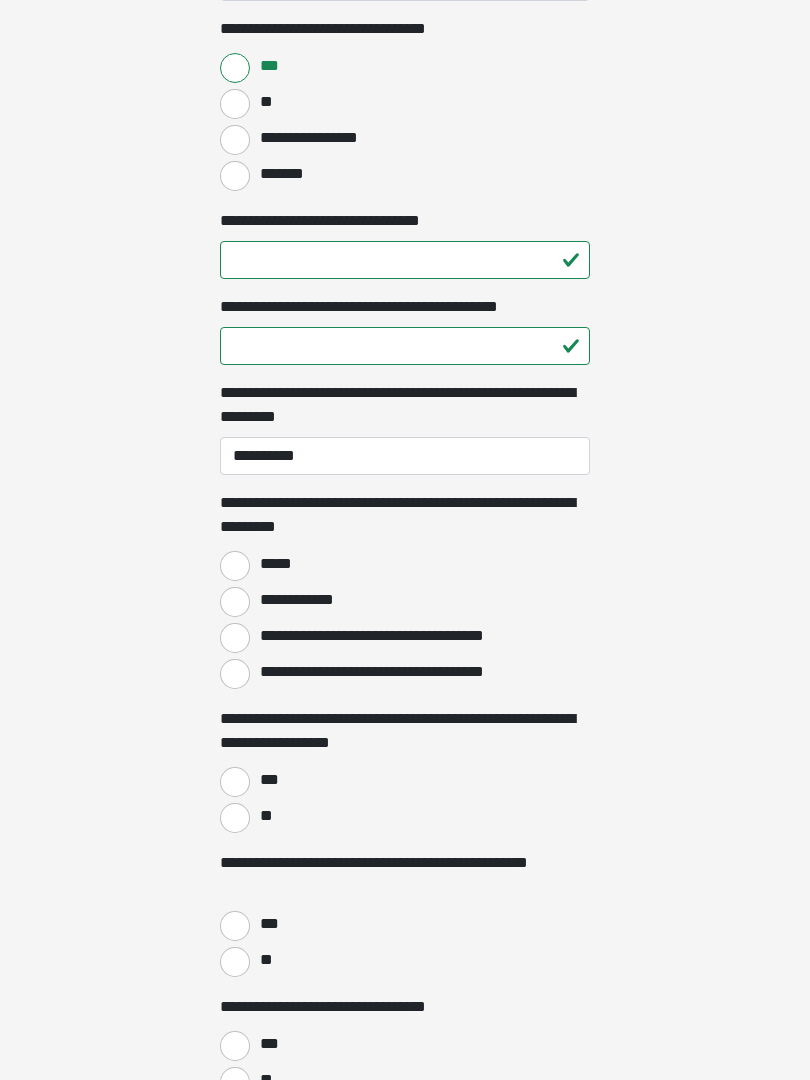 click on "*****" at bounding box center [235, 566] 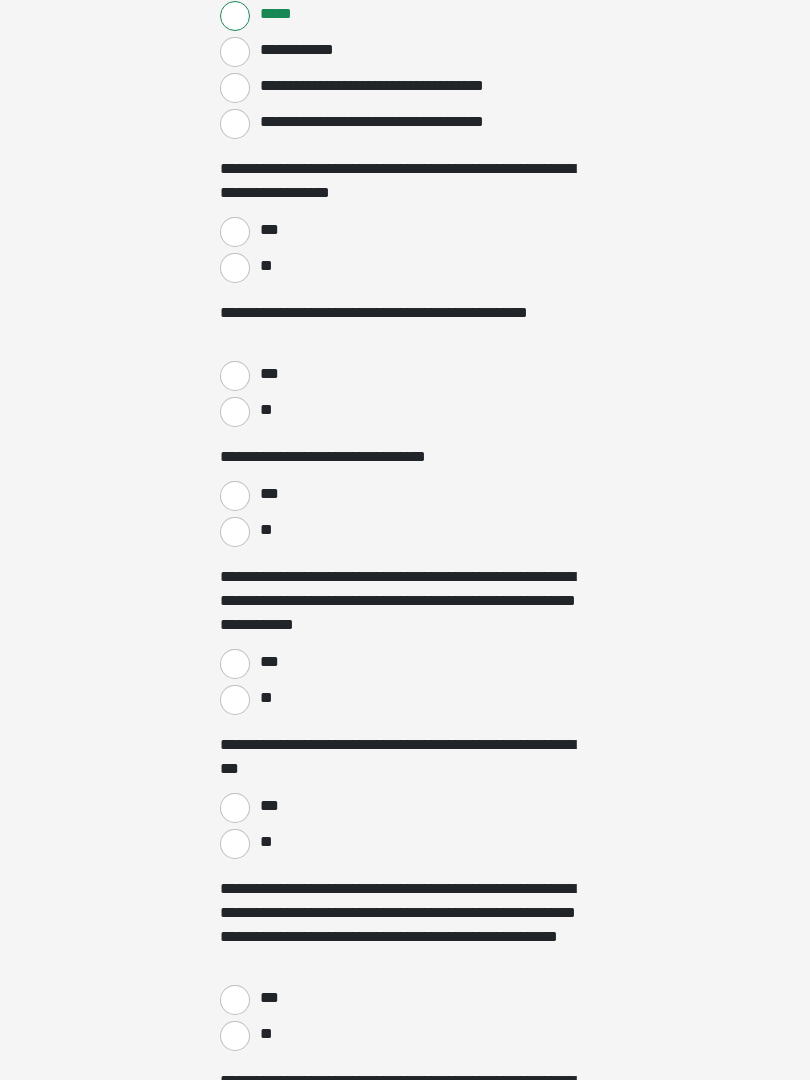 scroll, scrollTop: 2017, scrollLeft: 0, axis: vertical 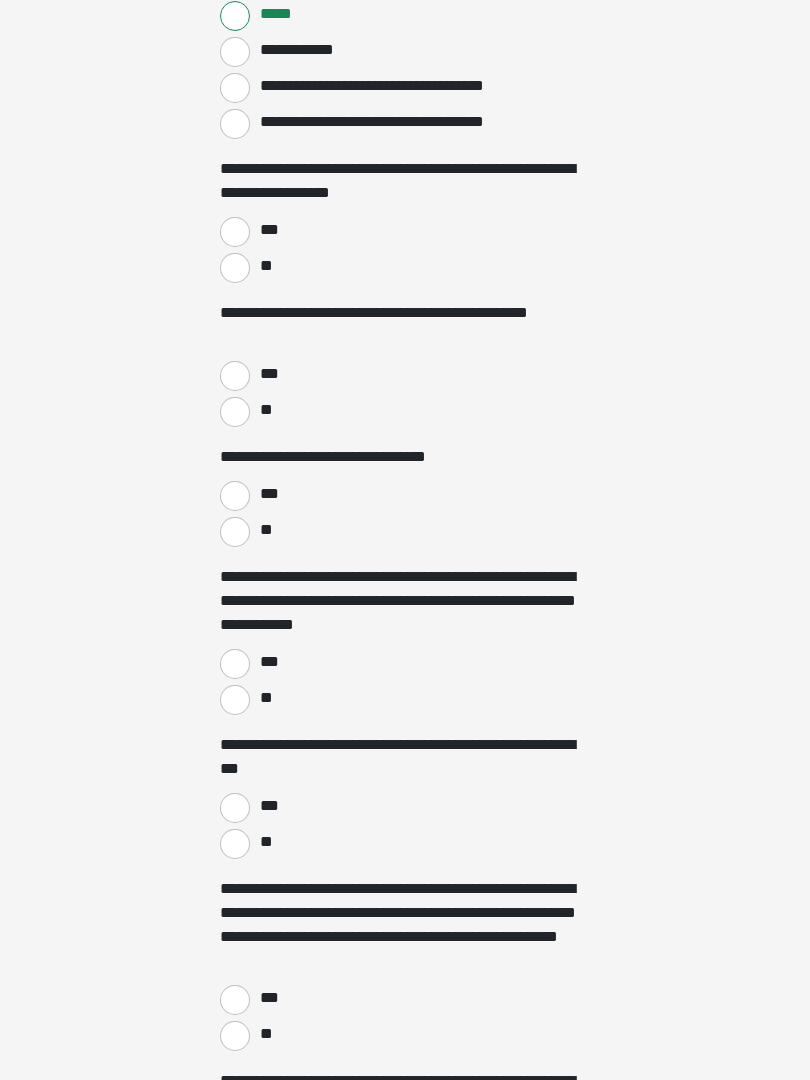 click on "***" at bounding box center (235, 232) 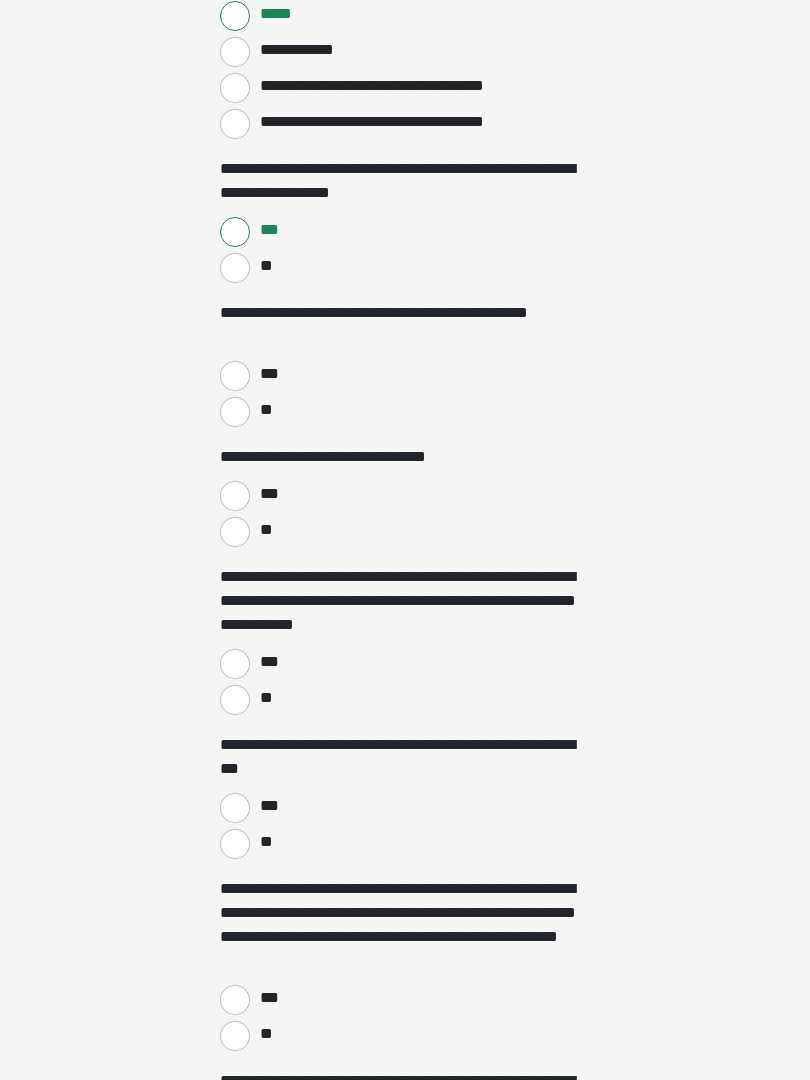 click on "**" at bounding box center (235, 268) 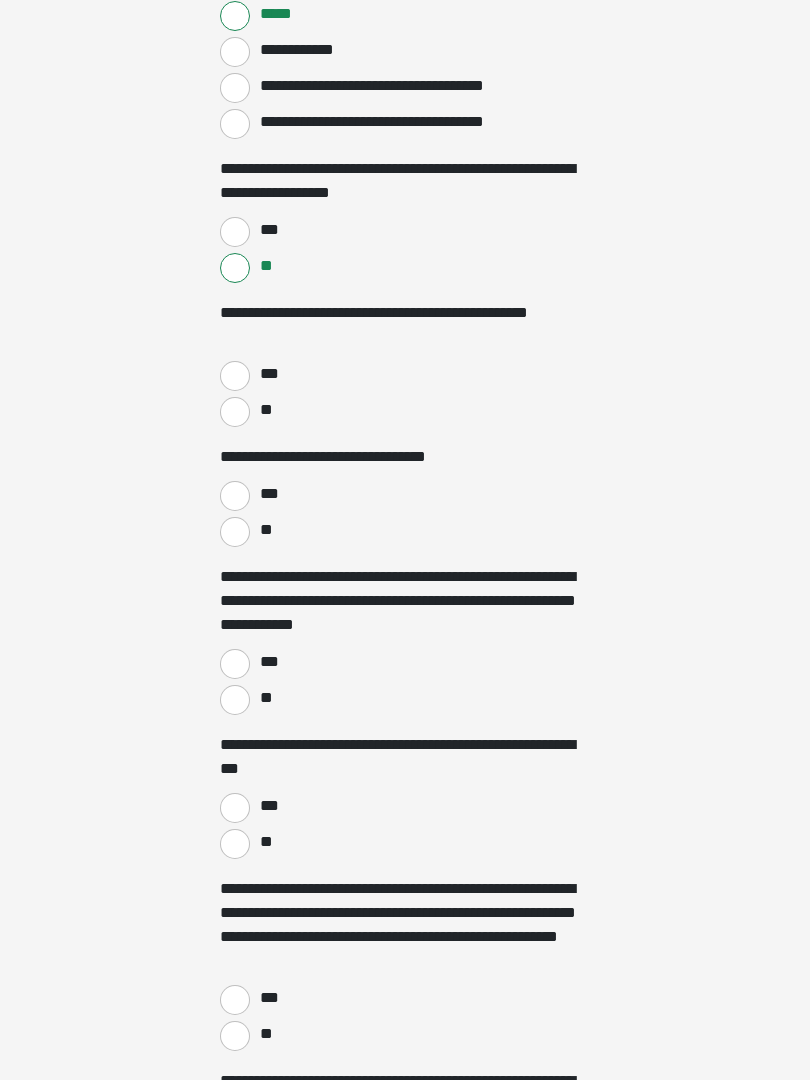 click on "**" at bounding box center (235, 412) 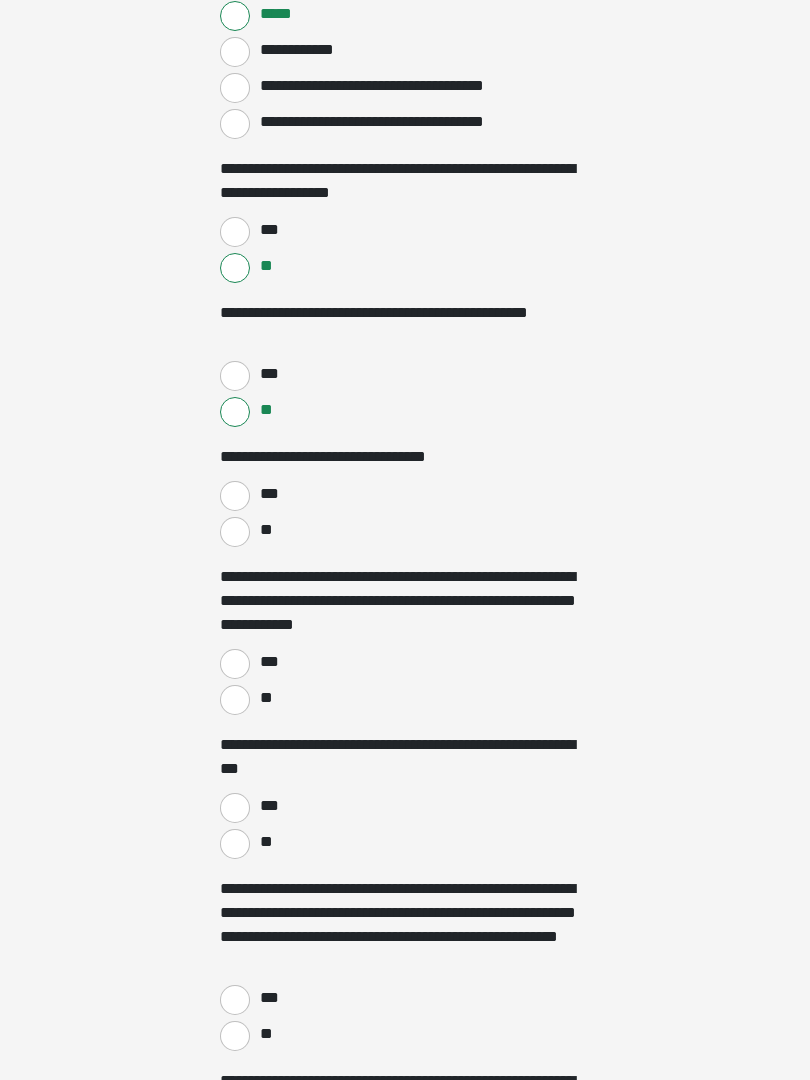 click on "**" at bounding box center (235, 532) 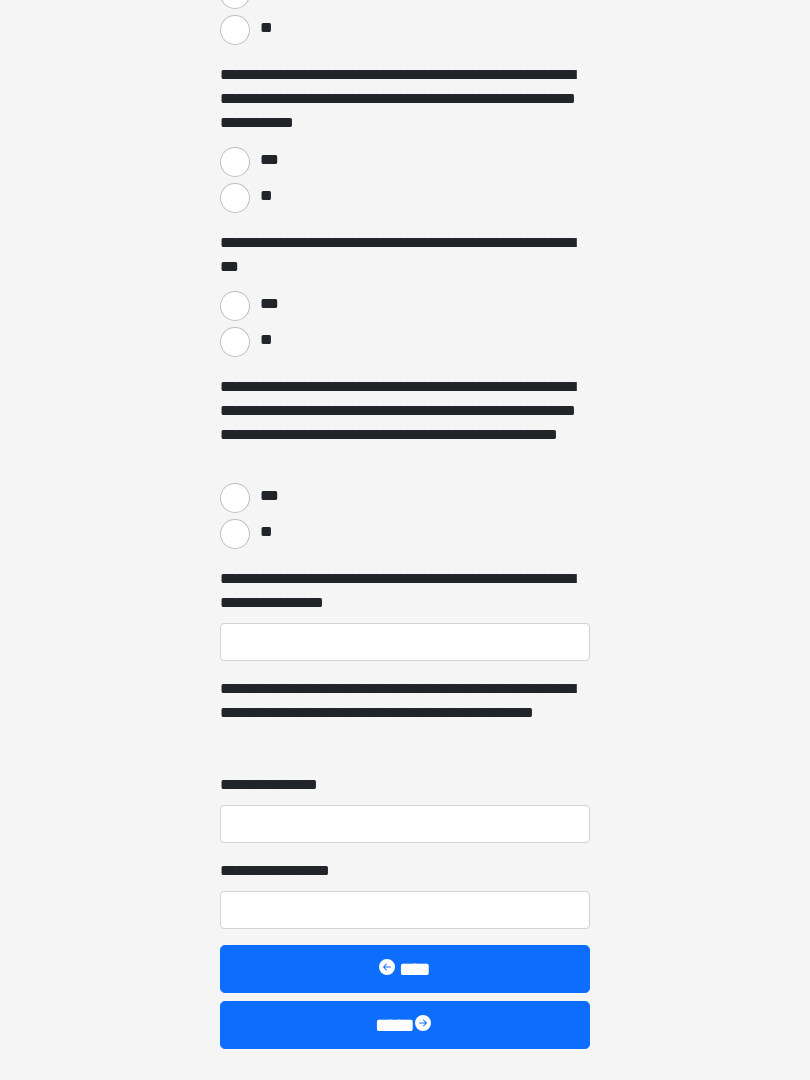 scroll, scrollTop: 2518, scrollLeft: 0, axis: vertical 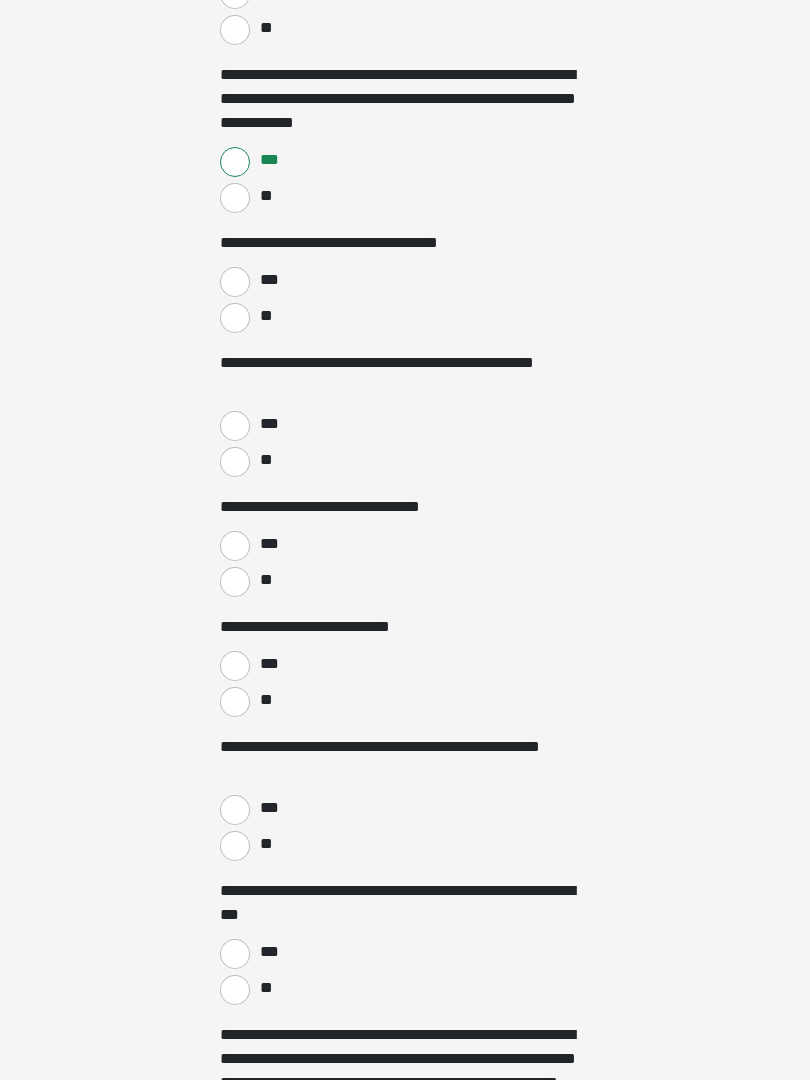 click on "**" at bounding box center [235, 318] 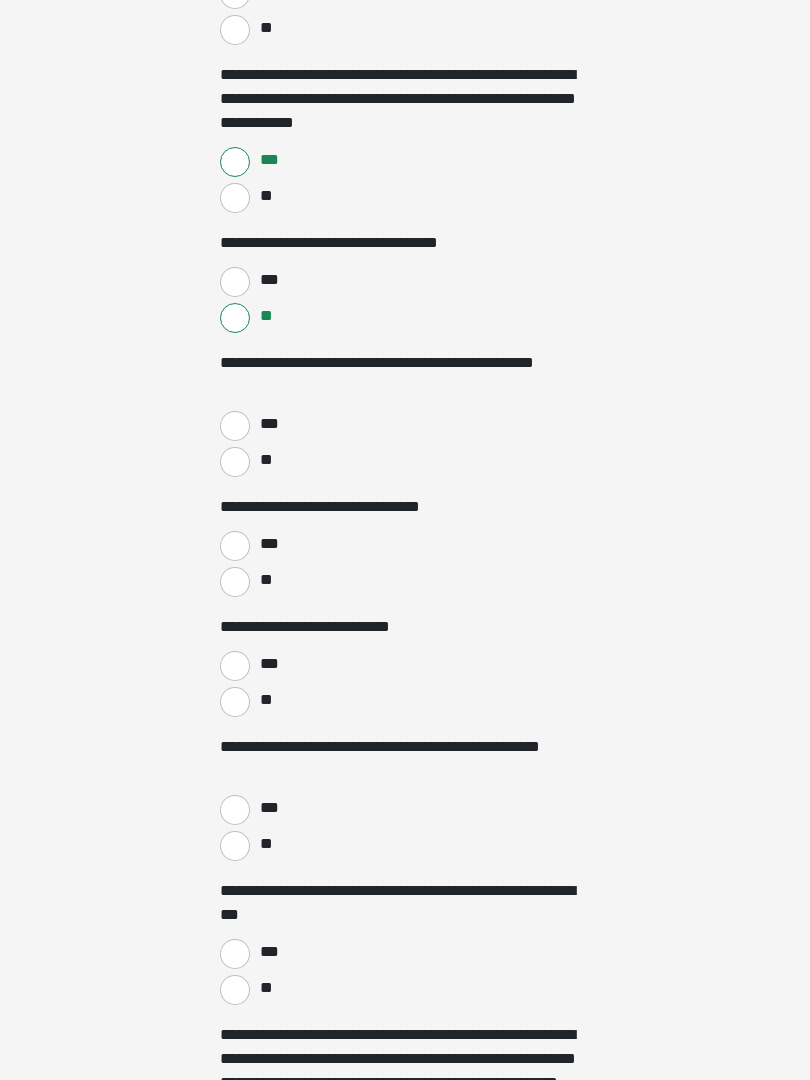 click on "**" at bounding box center [235, 462] 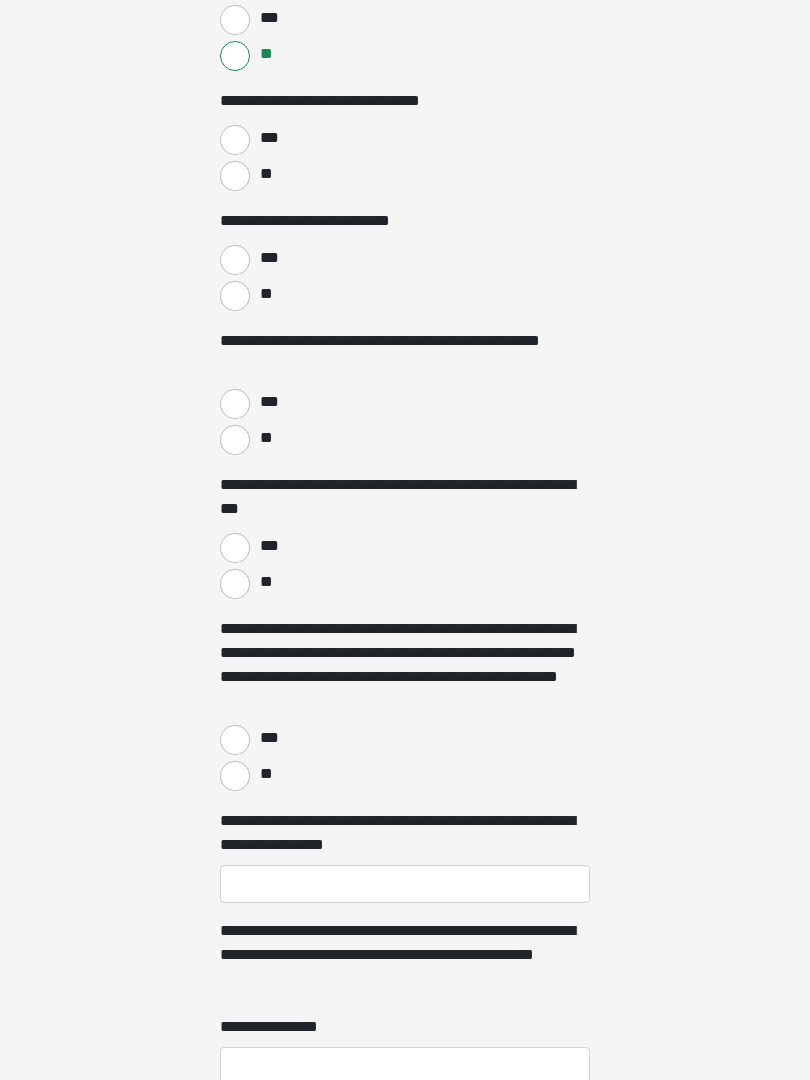 scroll, scrollTop: 2925, scrollLeft: 0, axis: vertical 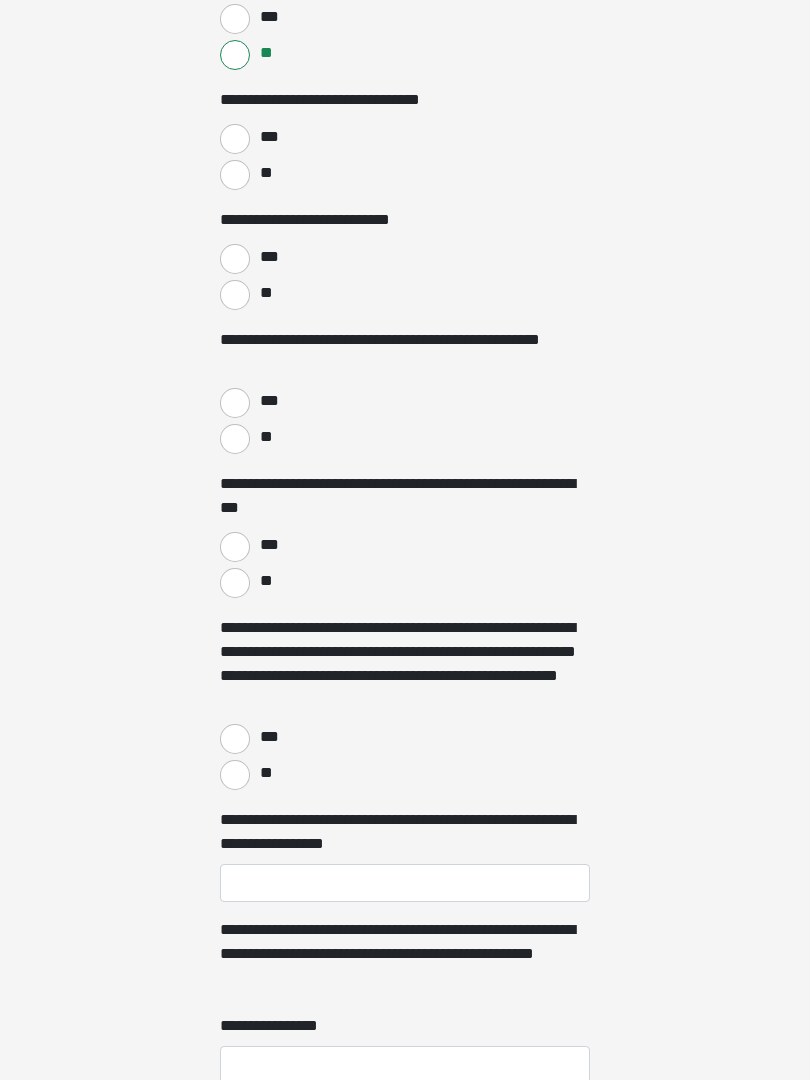 click on "**" at bounding box center (235, 176) 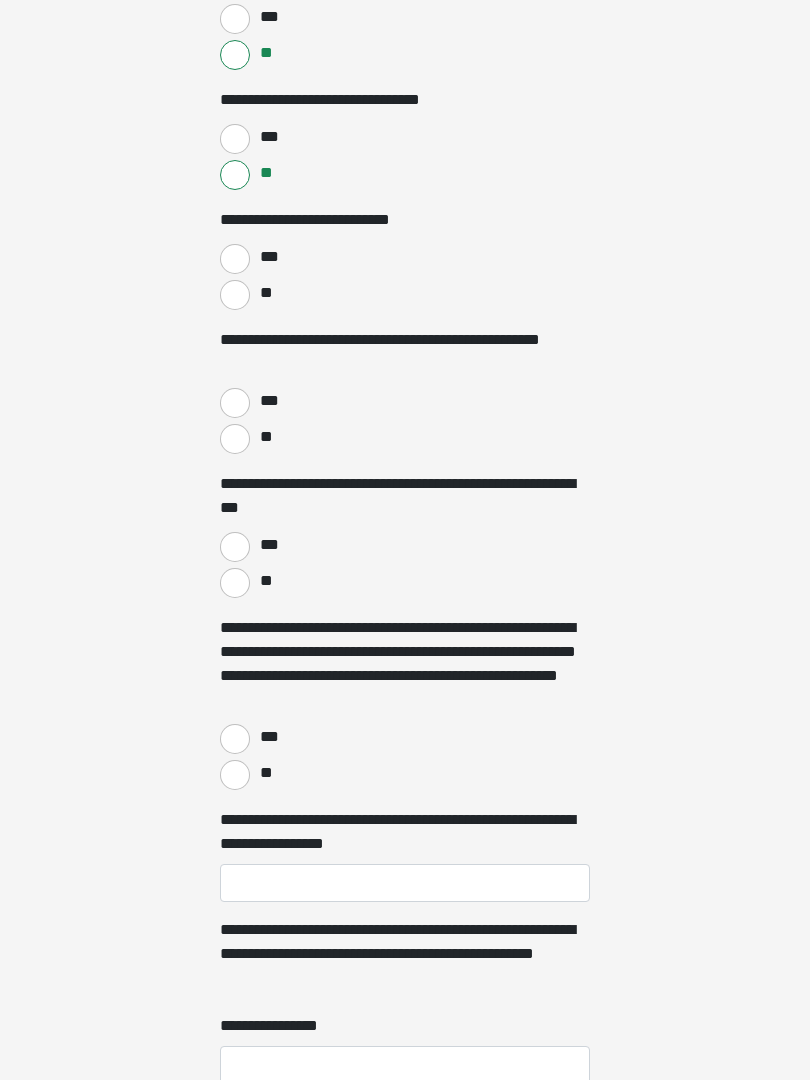 scroll, scrollTop: 2926, scrollLeft: 0, axis: vertical 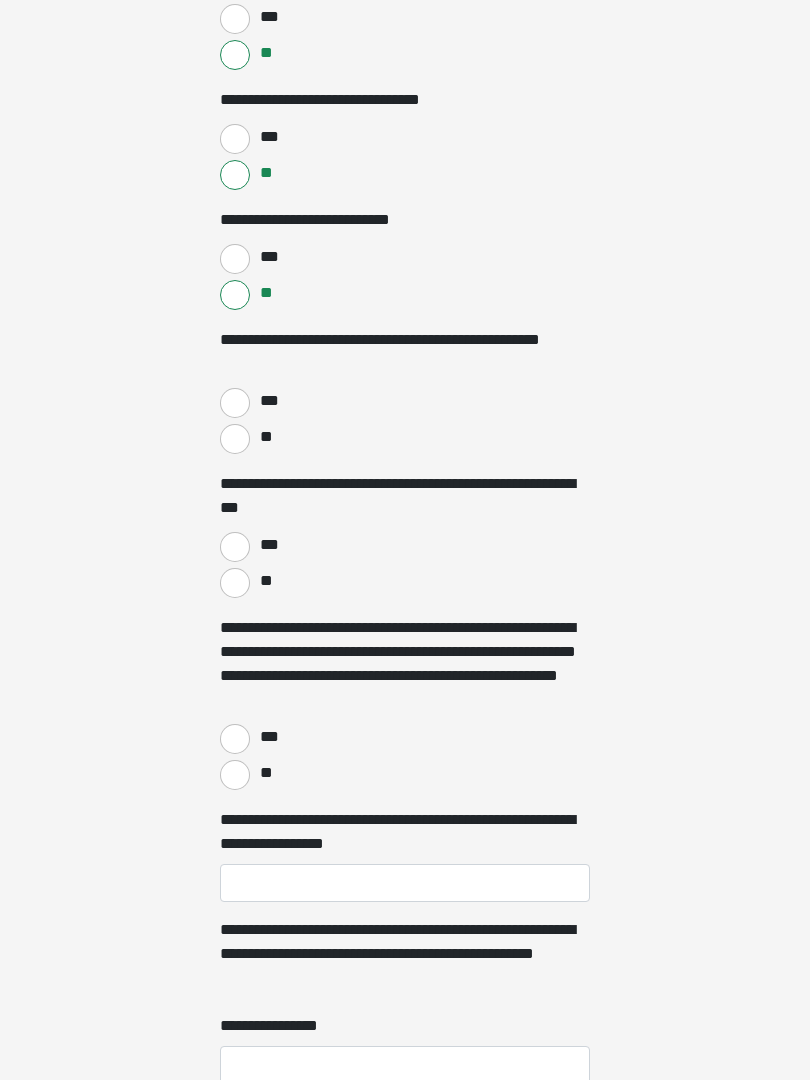 click on "***" at bounding box center (235, 403) 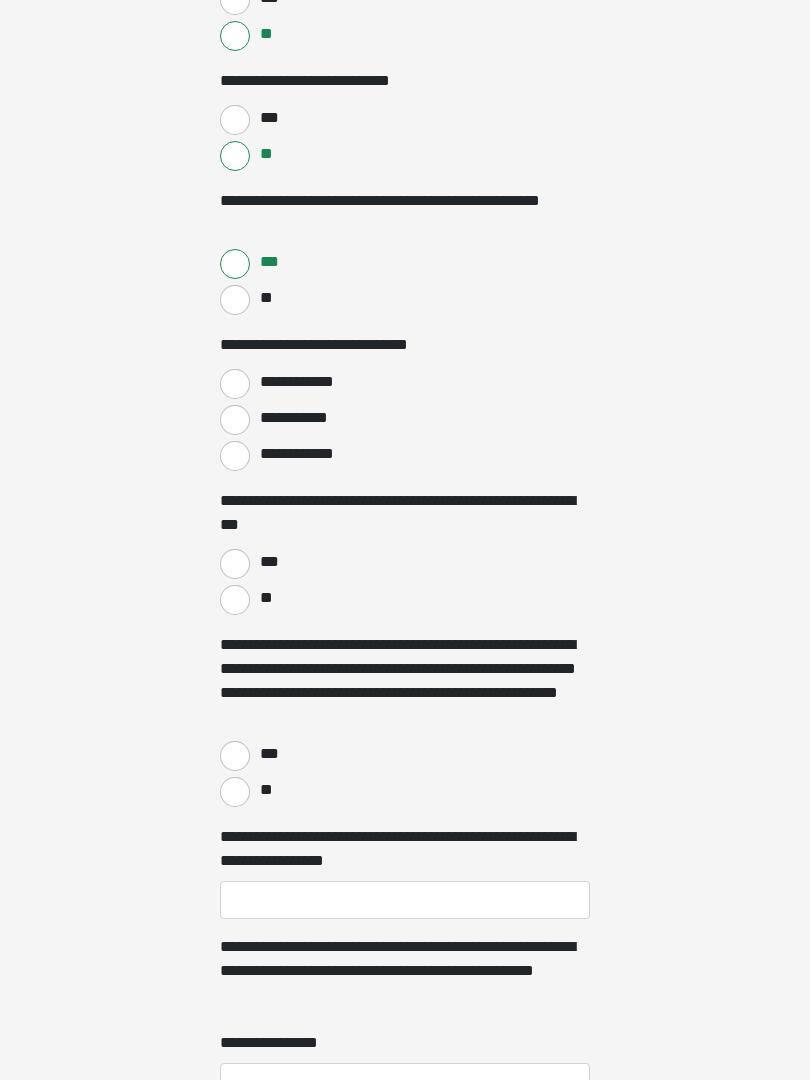 click on "**********" at bounding box center [235, 385] 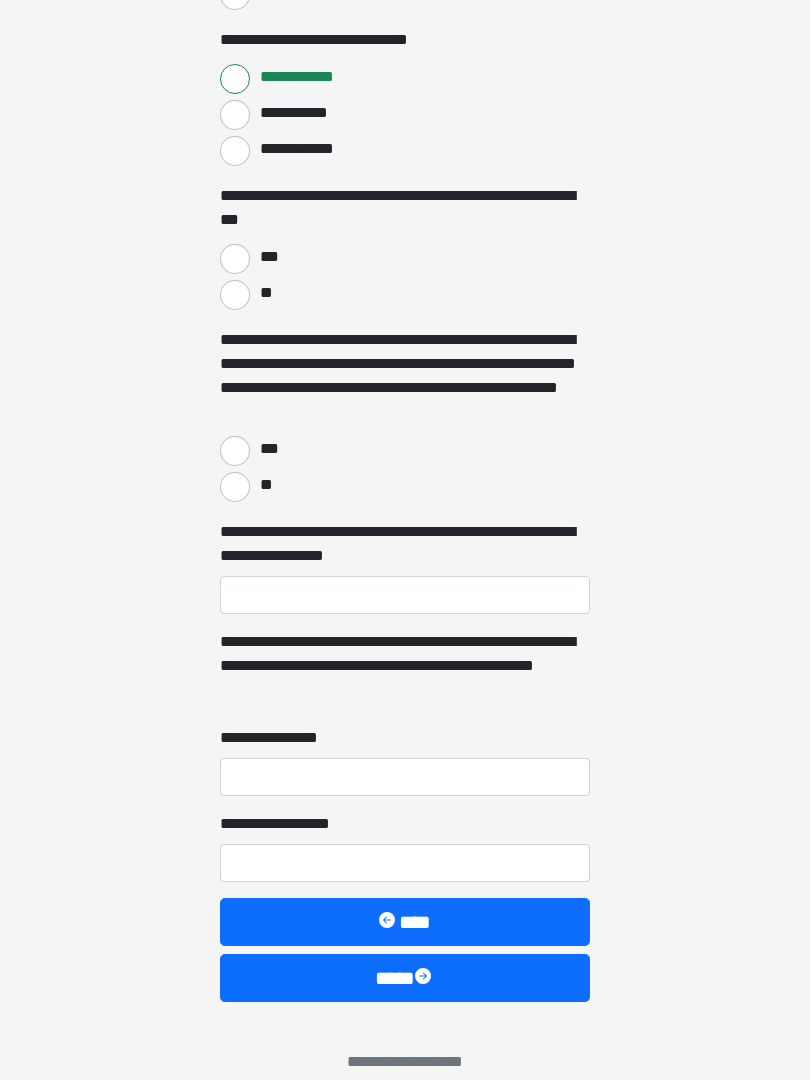 scroll, scrollTop: 3385, scrollLeft: 0, axis: vertical 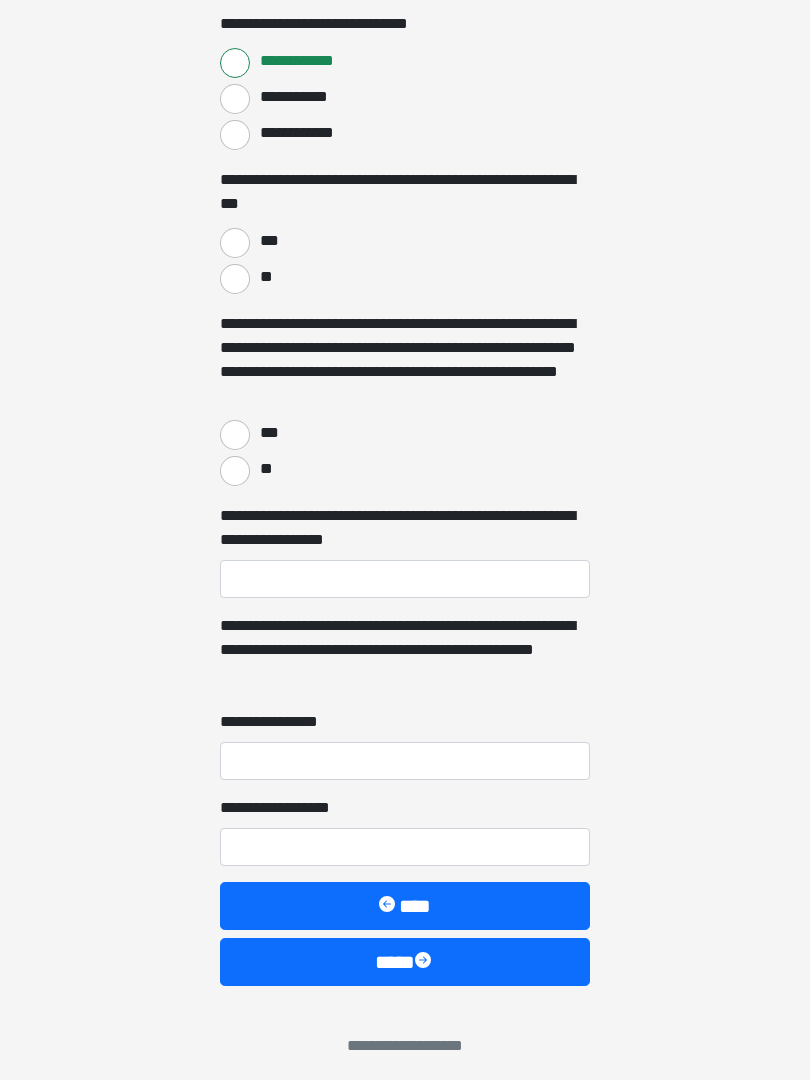 click on "***" at bounding box center [235, 244] 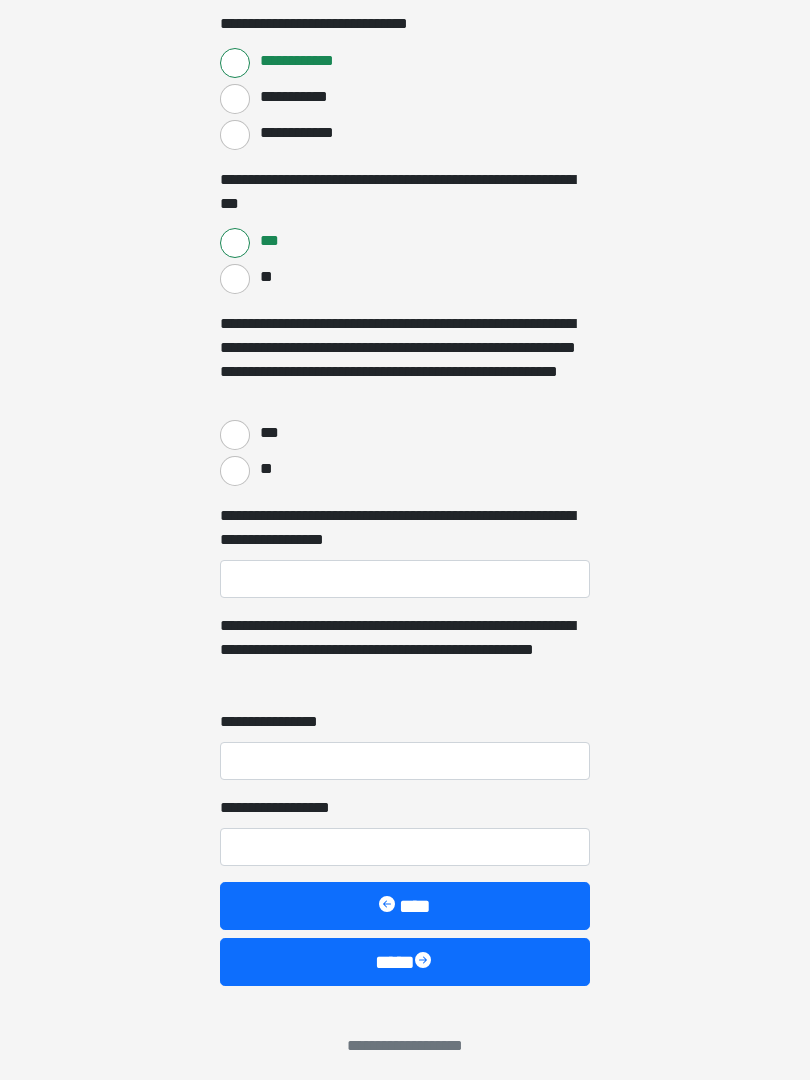 click on "**" at bounding box center (235, 471) 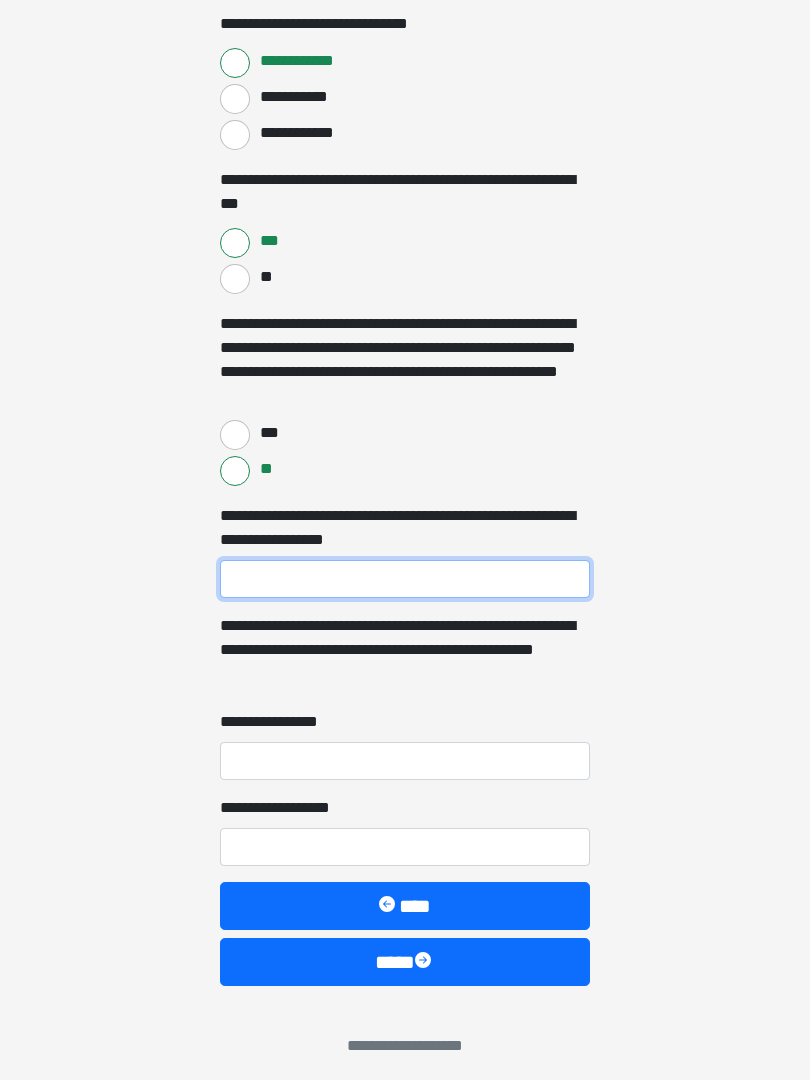 click on "**********" at bounding box center [405, 579] 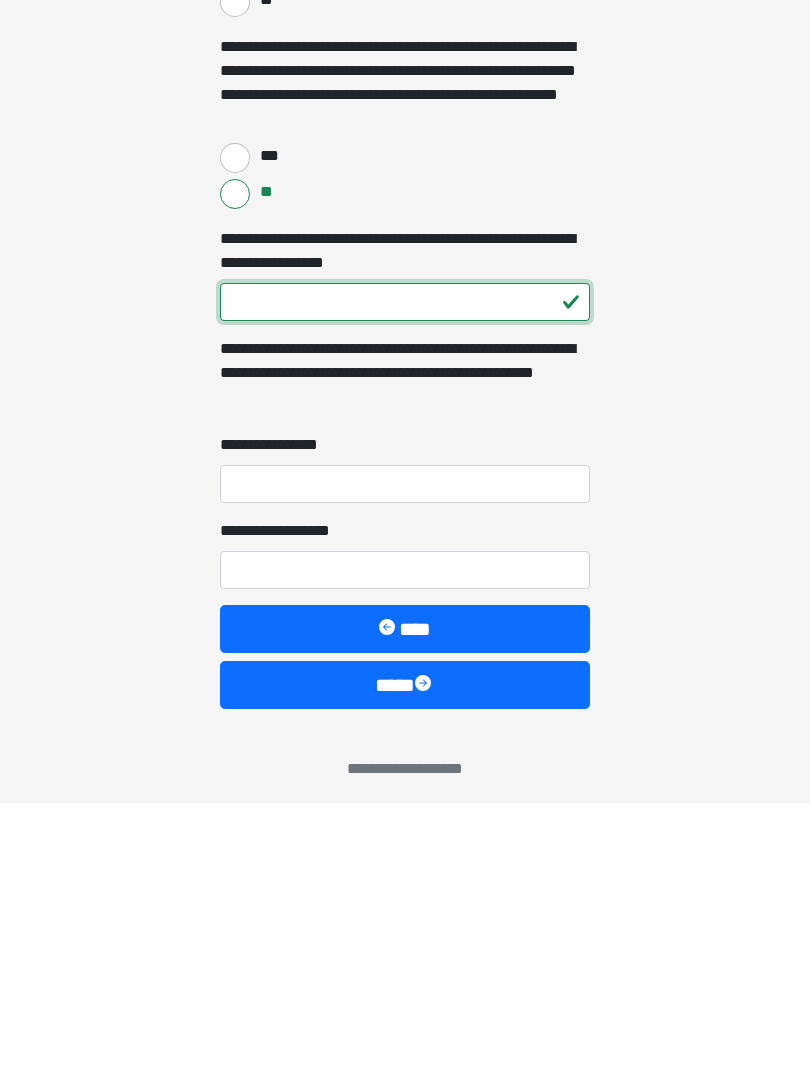 type on "***" 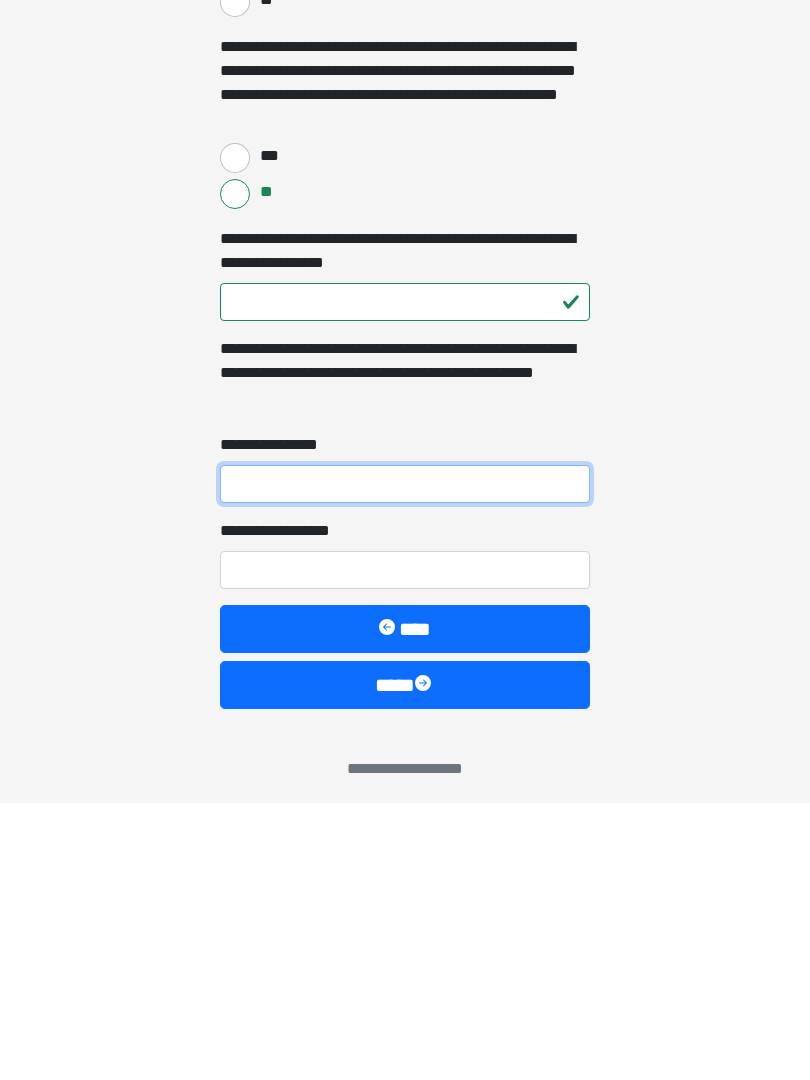 click on "**********" at bounding box center (405, 762) 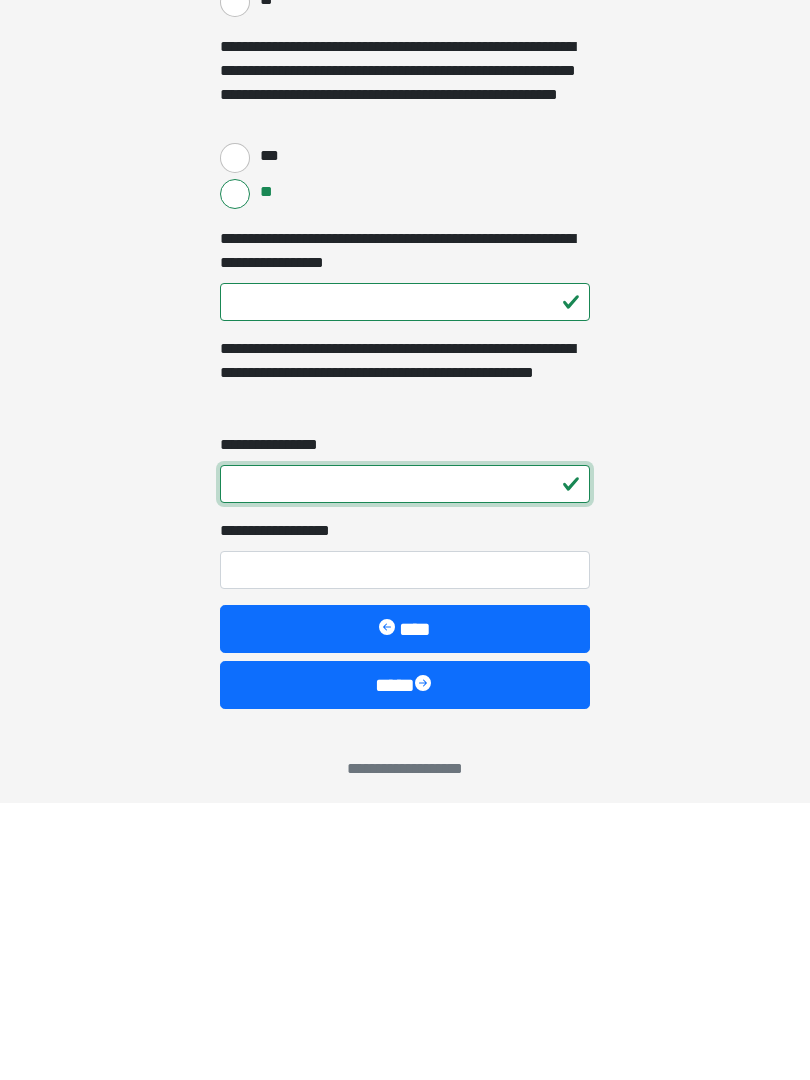 type on "*" 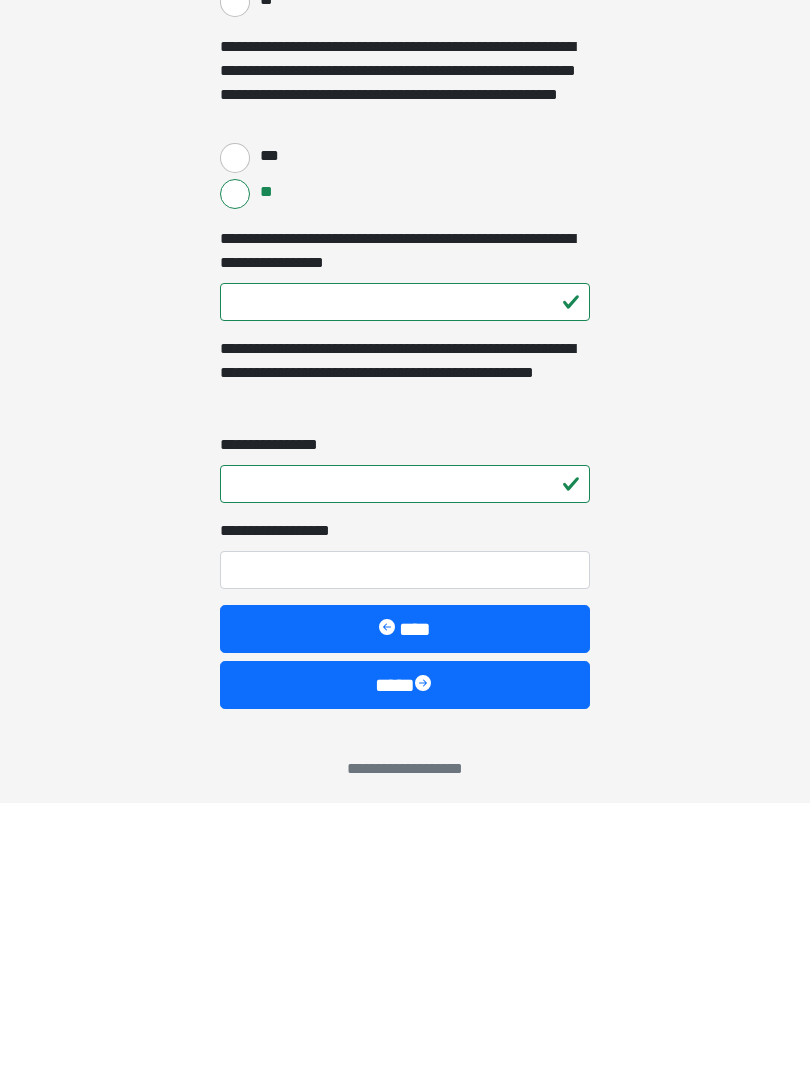 click on "**********" at bounding box center (405, 848) 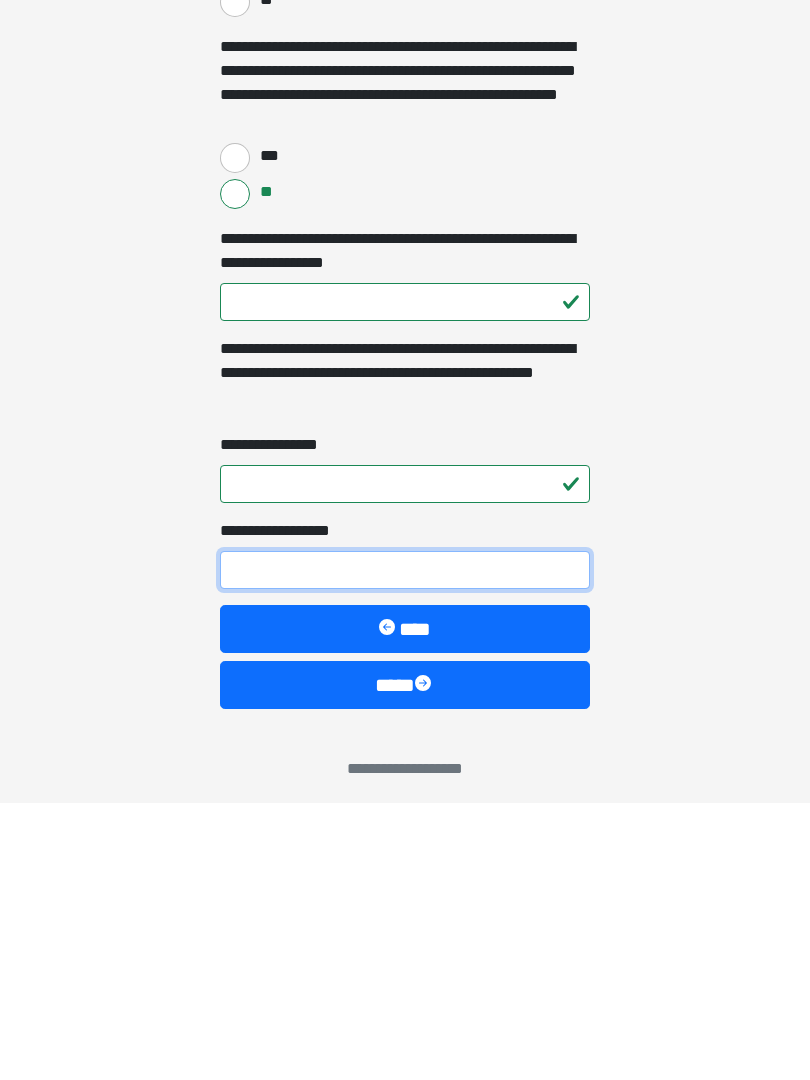 type on "*" 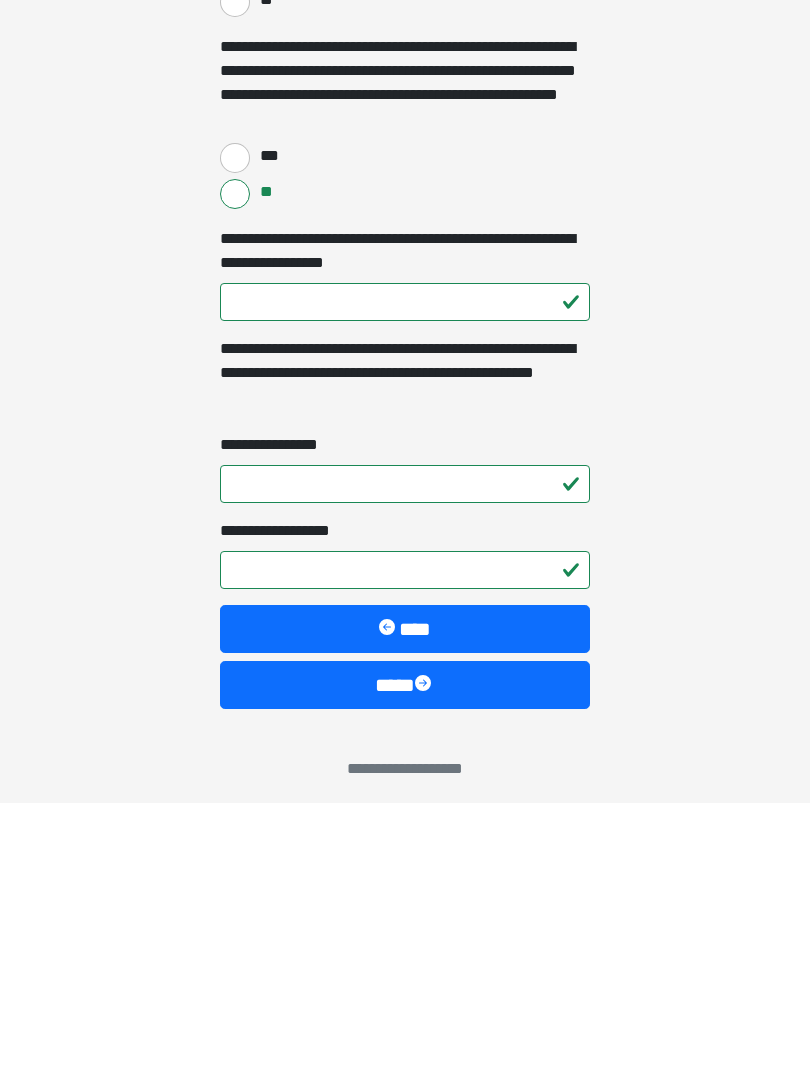 click on "****" at bounding box center [405, 963] 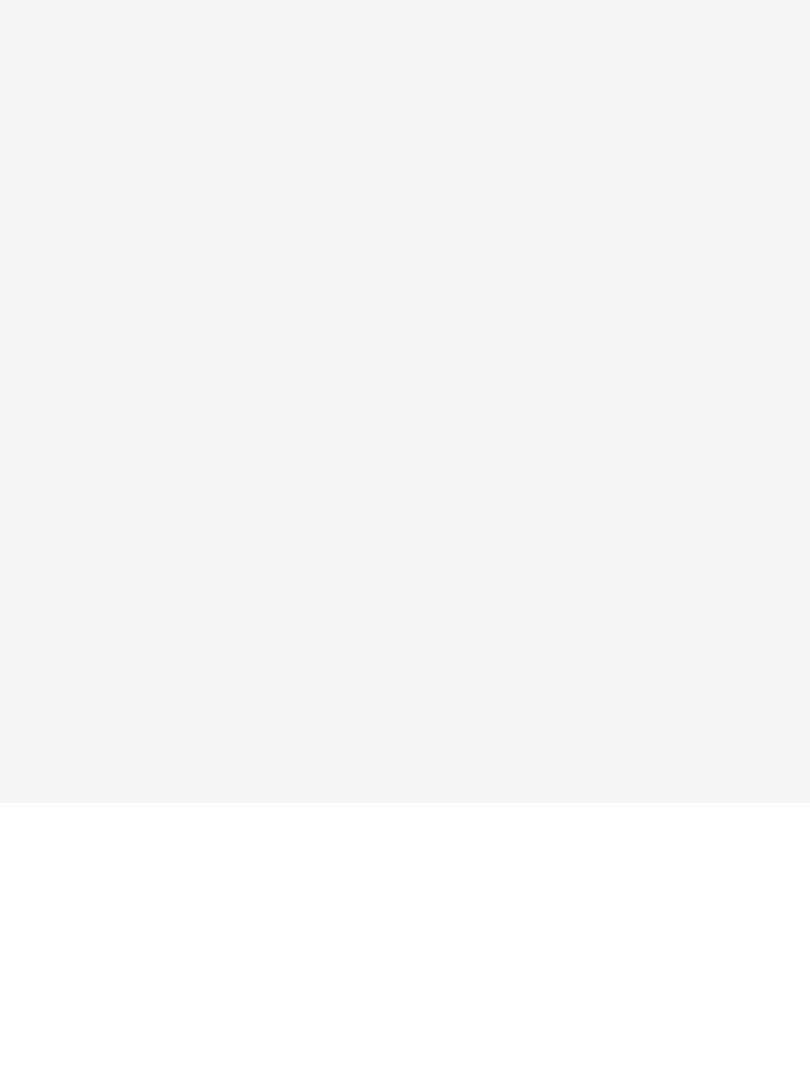 scroll, scrollTop: 0, scrollLeft: 0, axis: both 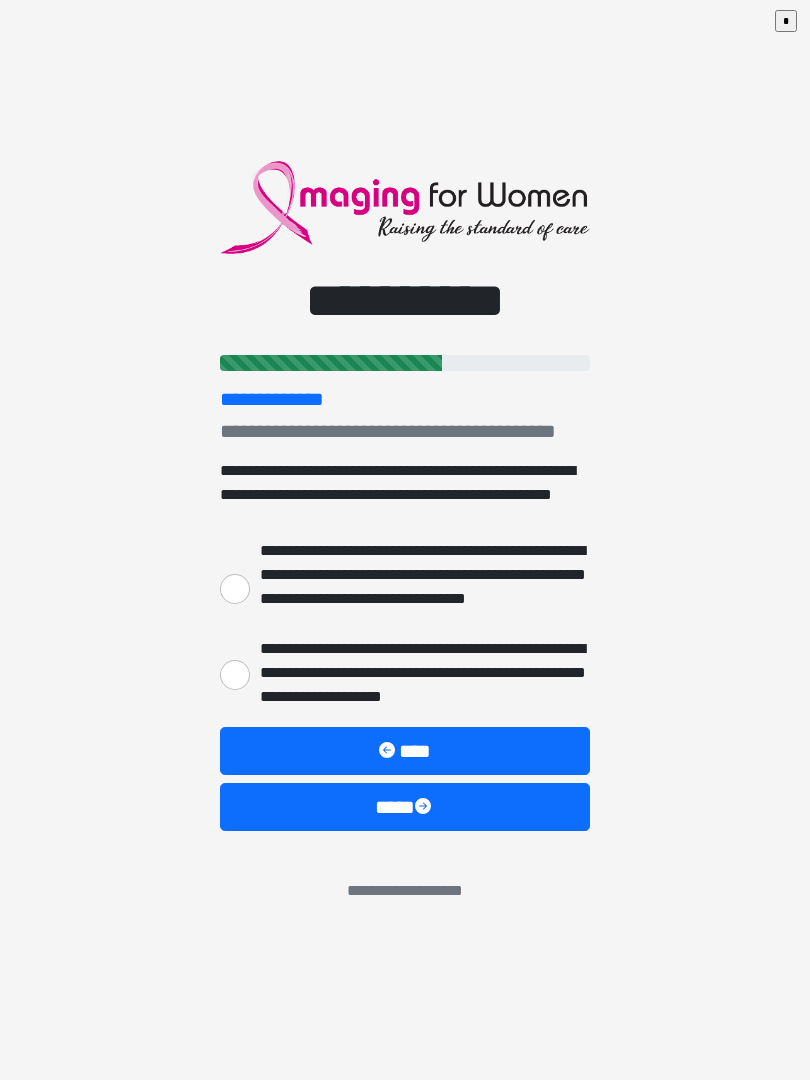 click on "**********" at bounding box center (420, 673) 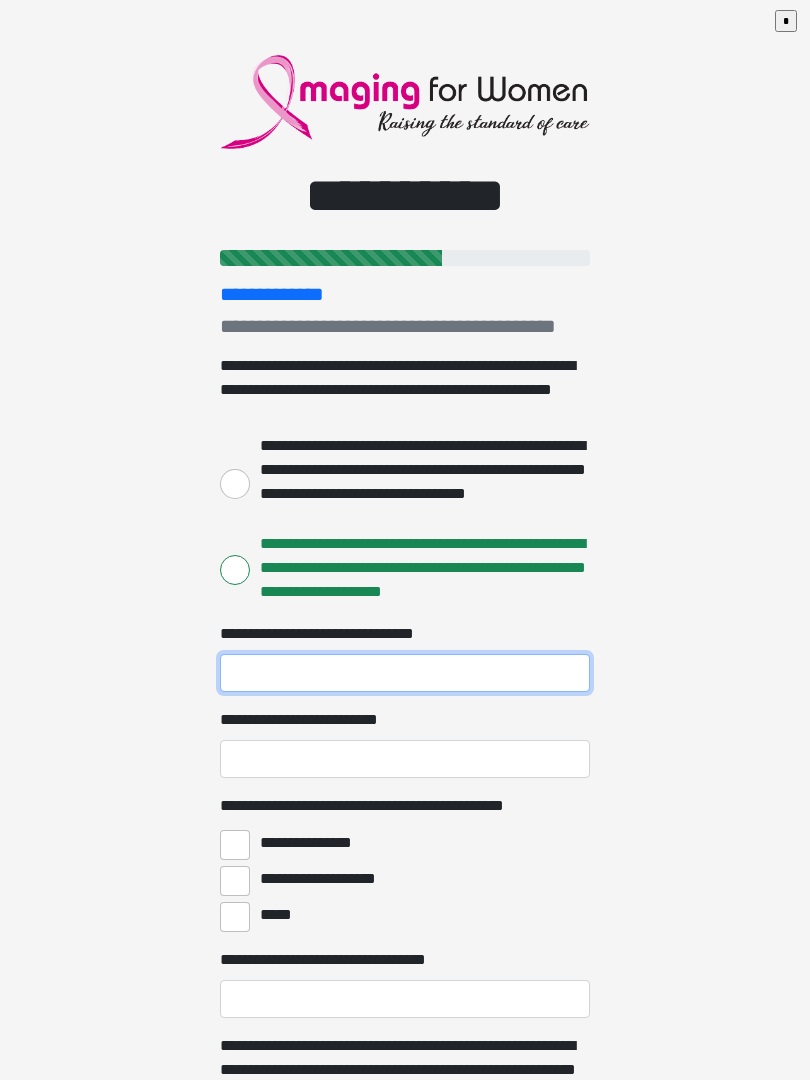 click on "**********" at bounding box center [405, 673] 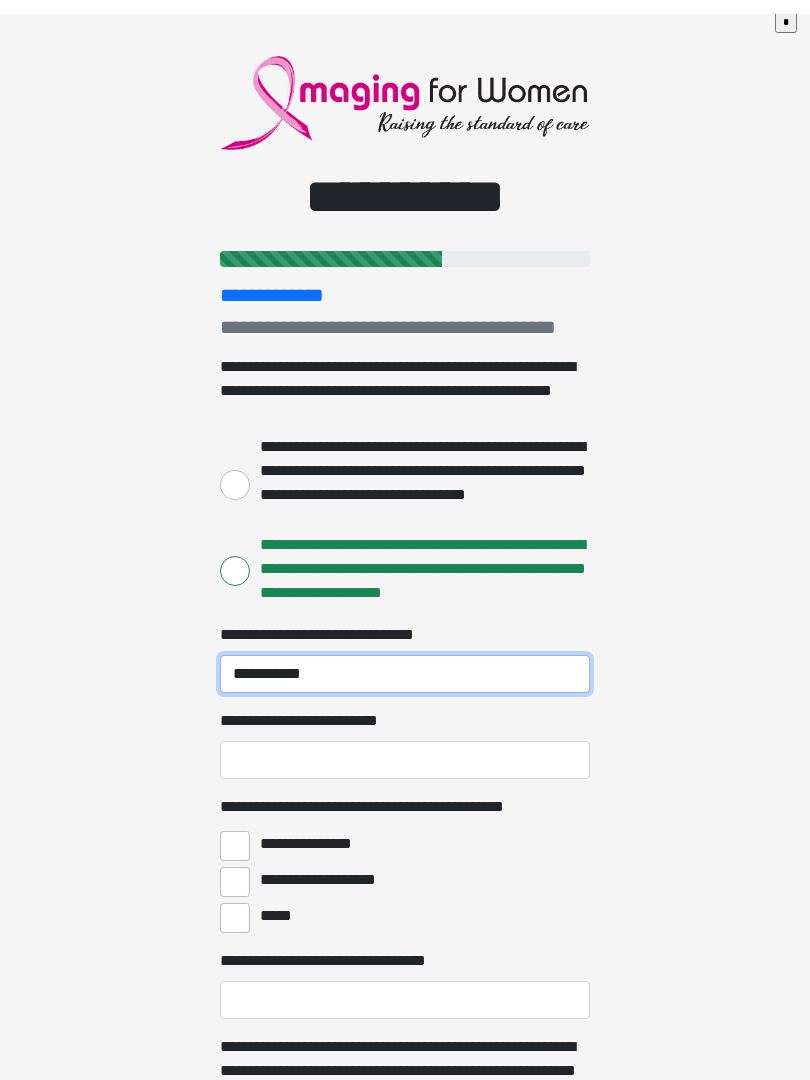 scroll, scrollTop: 15, scrollLeft: 0, axis: vertical 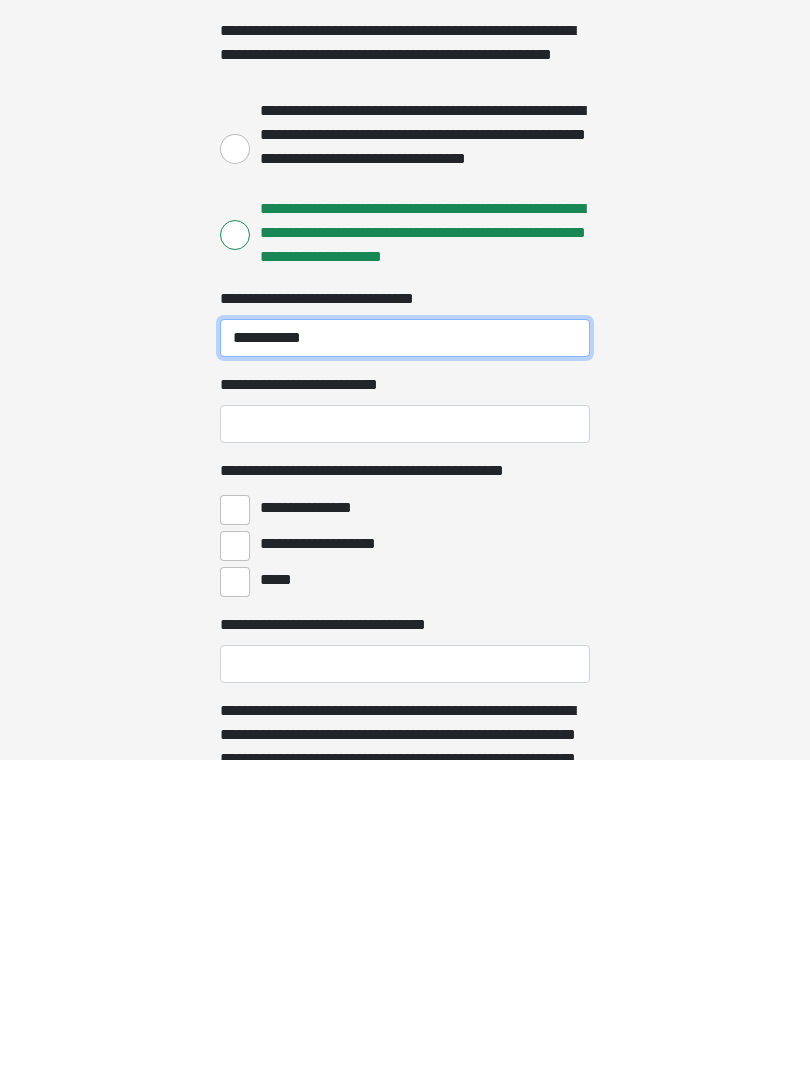 type on "**********" 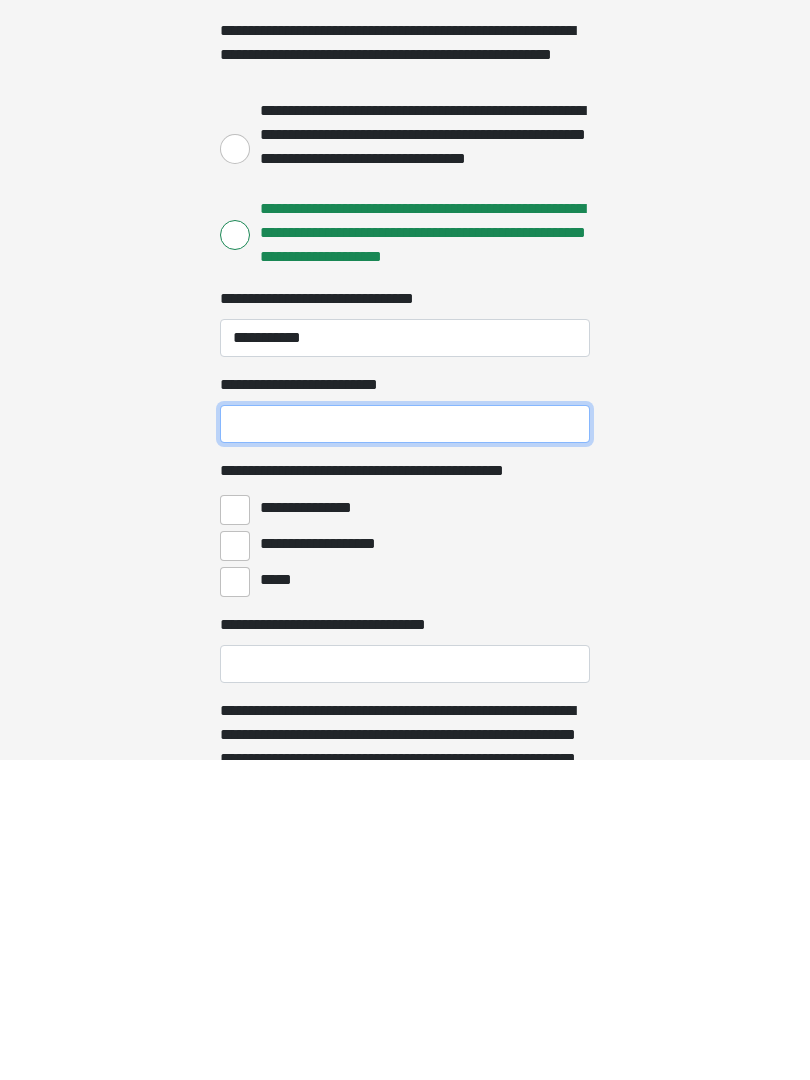 click on "**********" at bounding box center [405, 744] 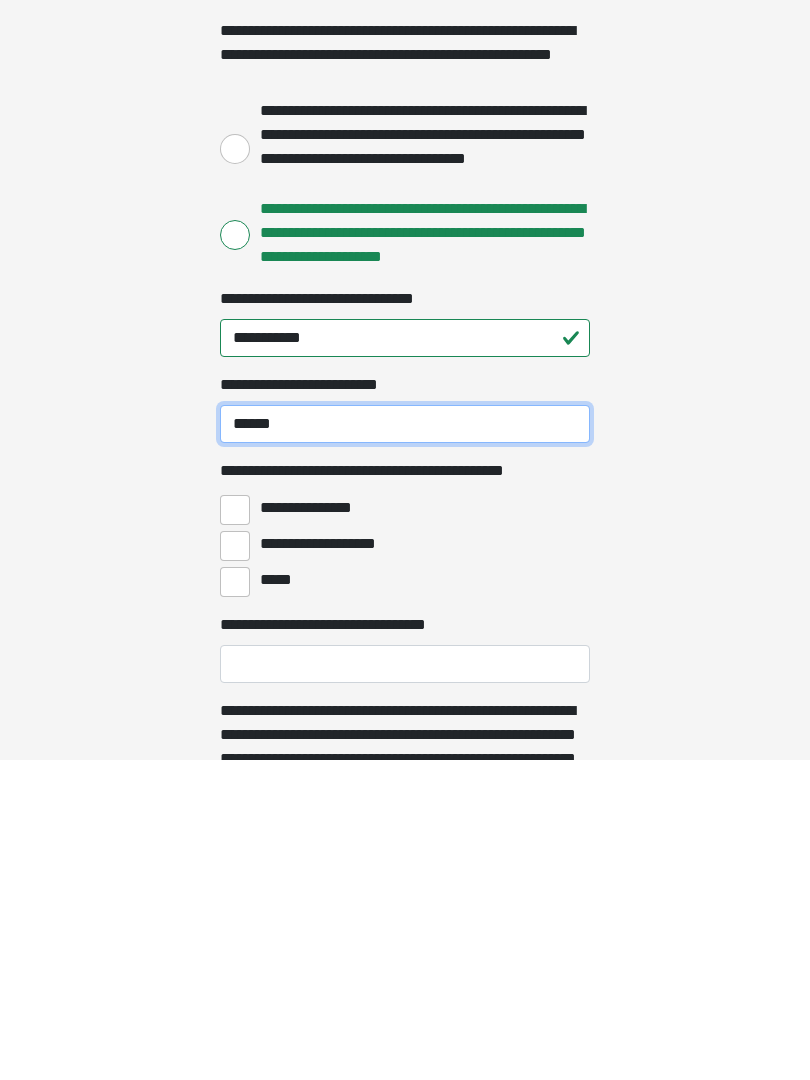 type on "******" 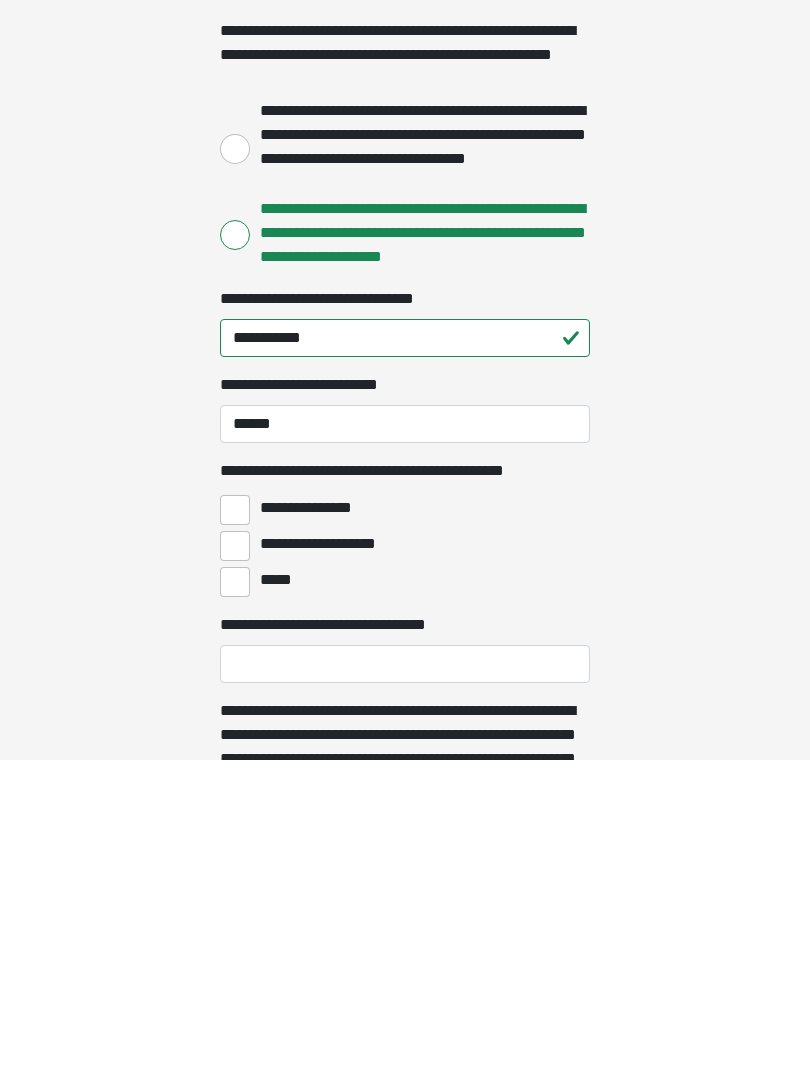click on "**********" at bounding box center (235, 830) 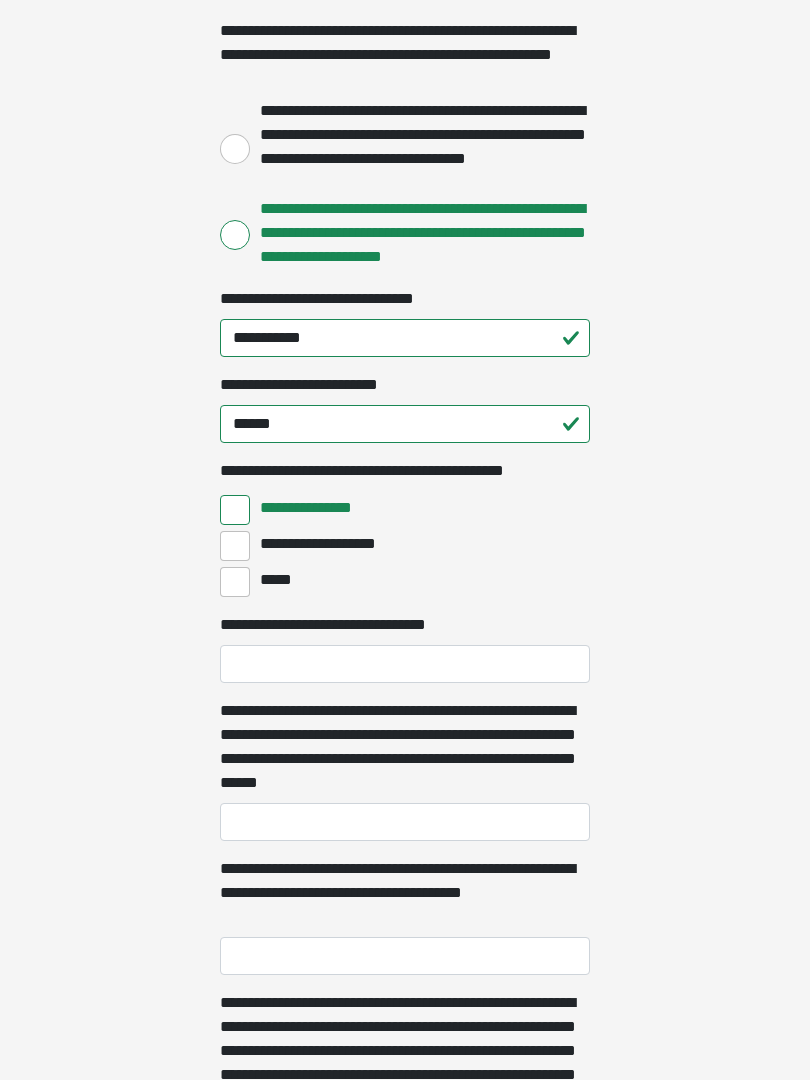 click on "**********" at bounding box center (235, 546) 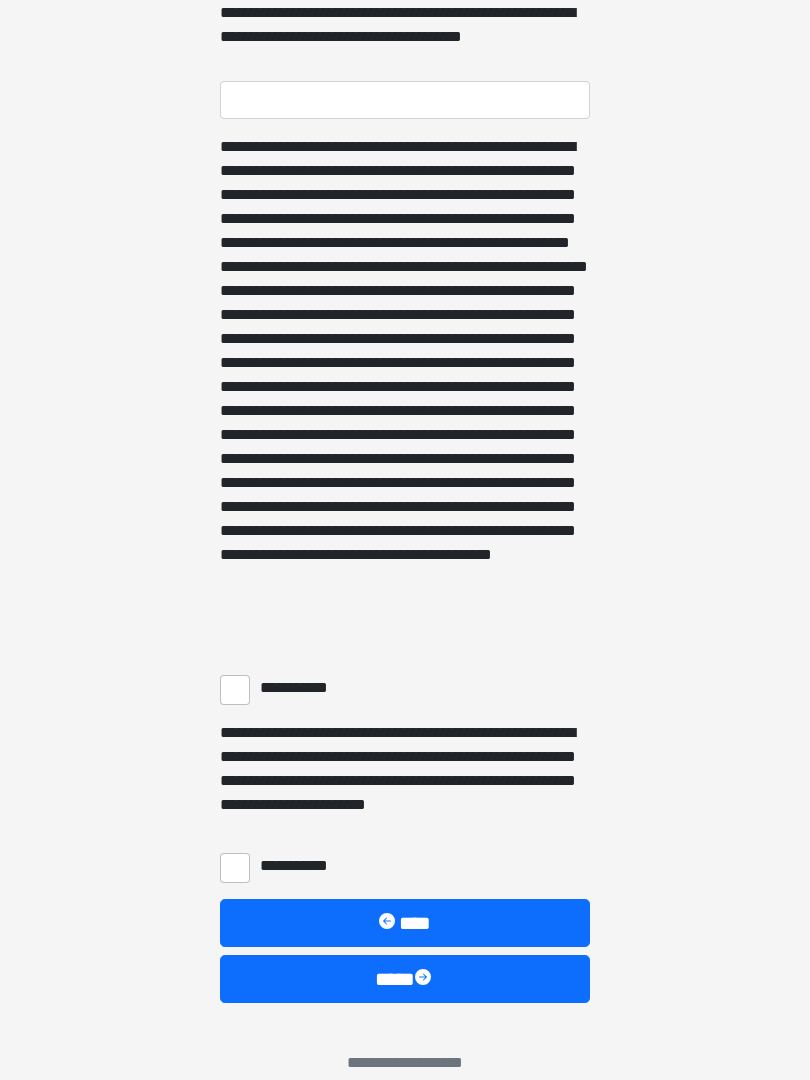 scroll, scrollTop: 1217, scrollLeft: 0, axis: vertical 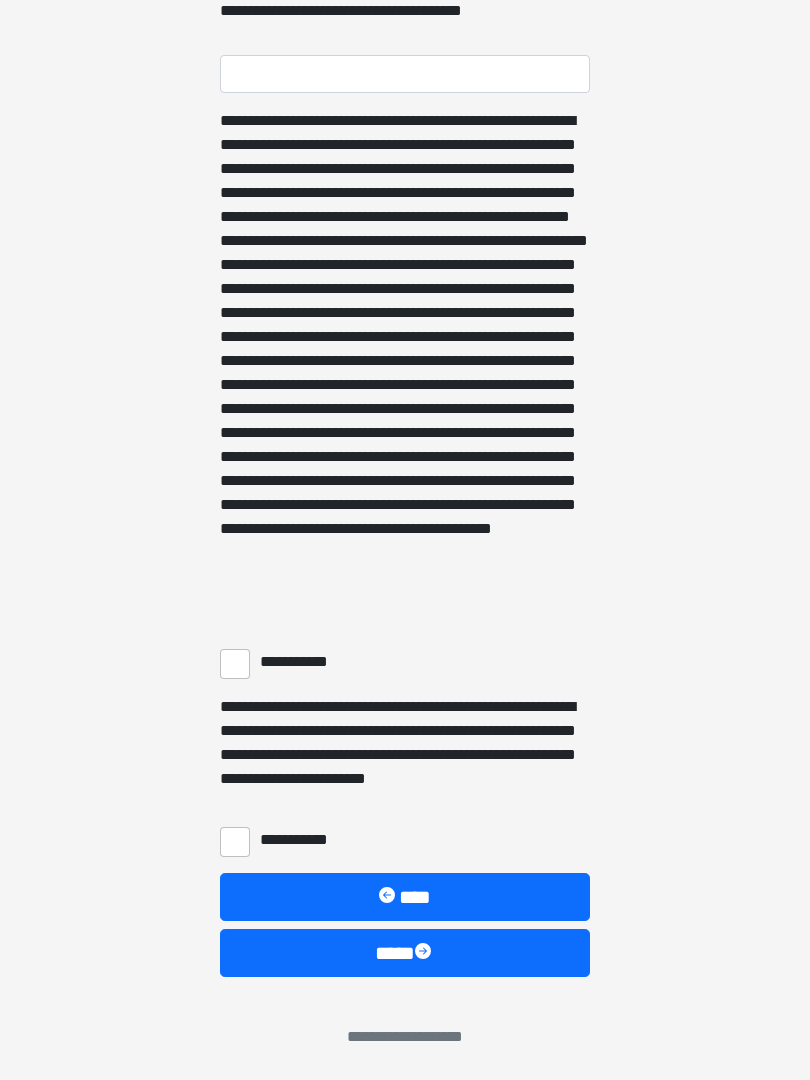 click on "**********" at bounding box center (235, 664) 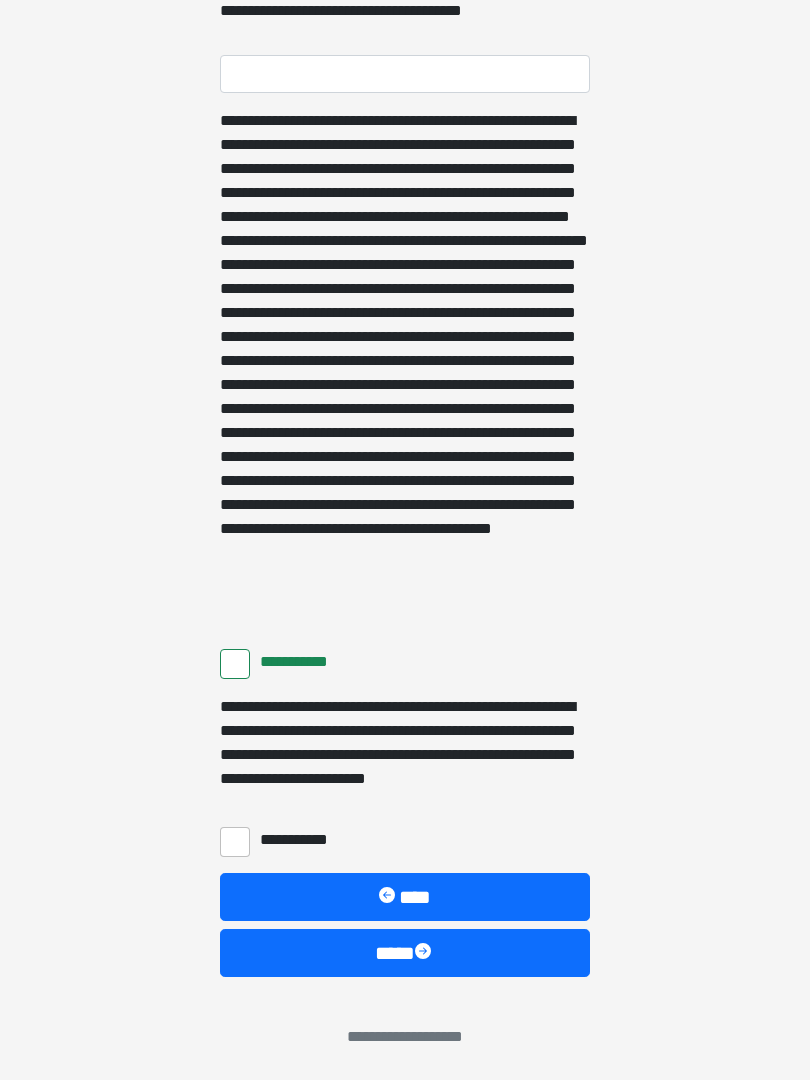 click on "**********" at bounding box center (235, 842) 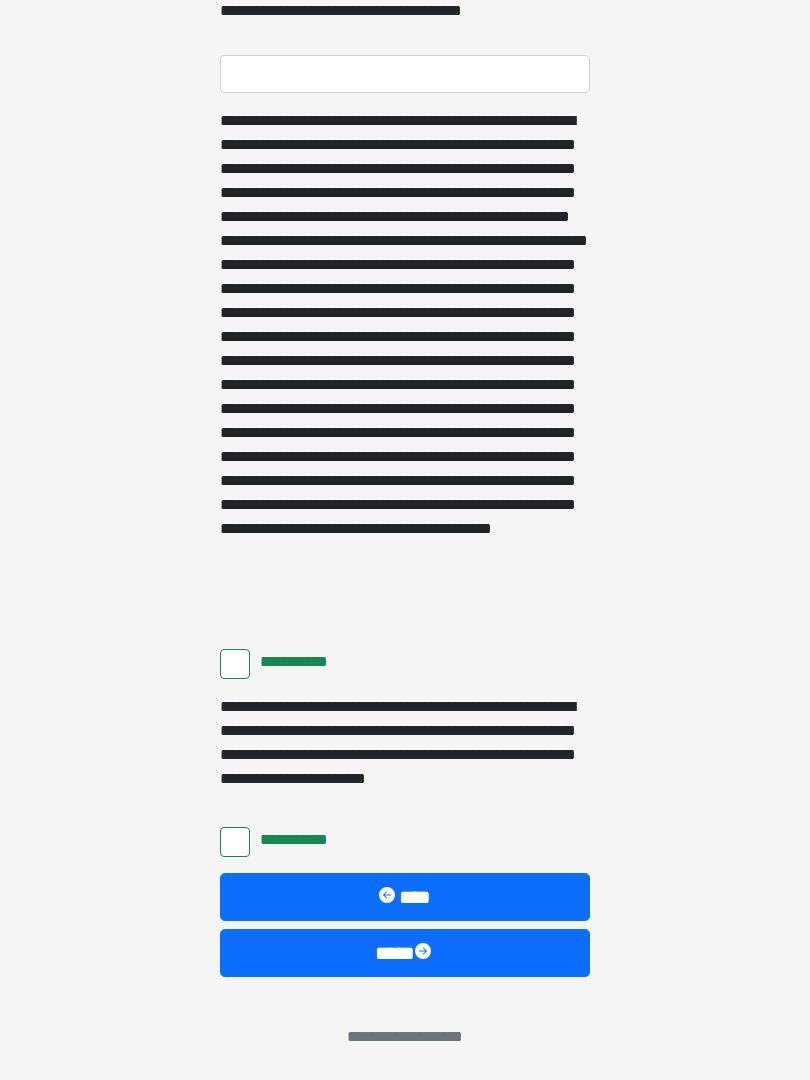 click on "****" at bounding box center [405, 953] 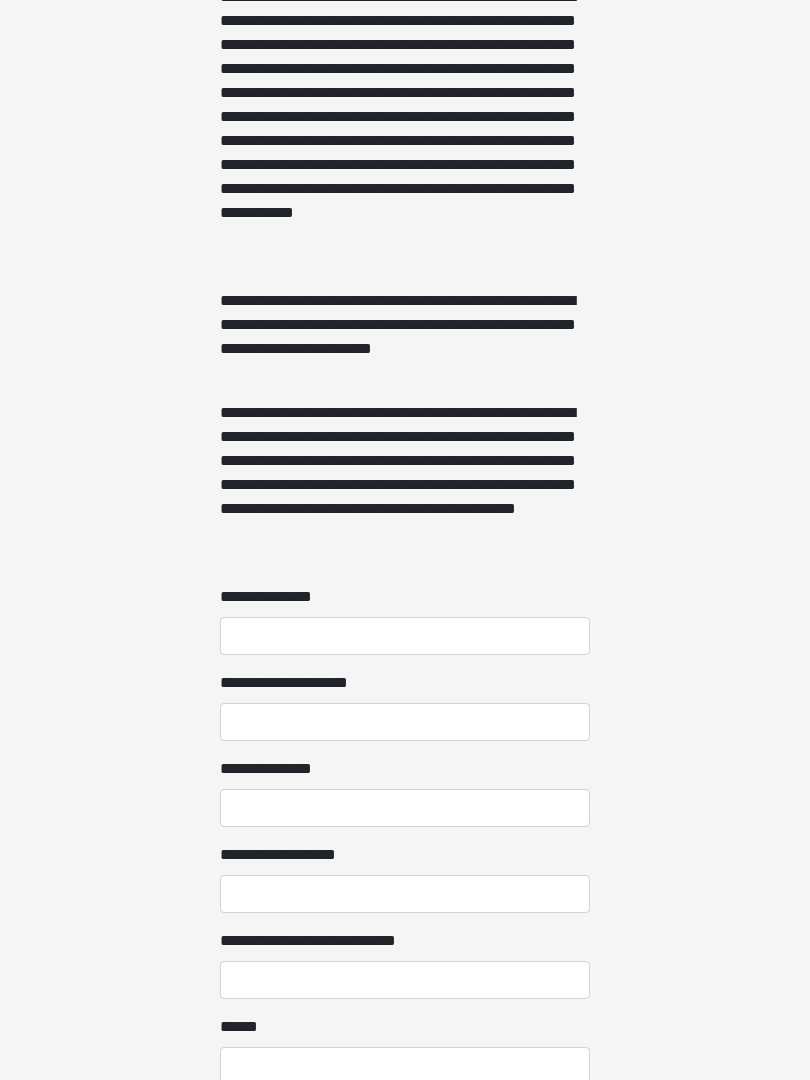 scroll, scrollTop: 1156, scrollLeft: 0, axis: vertical 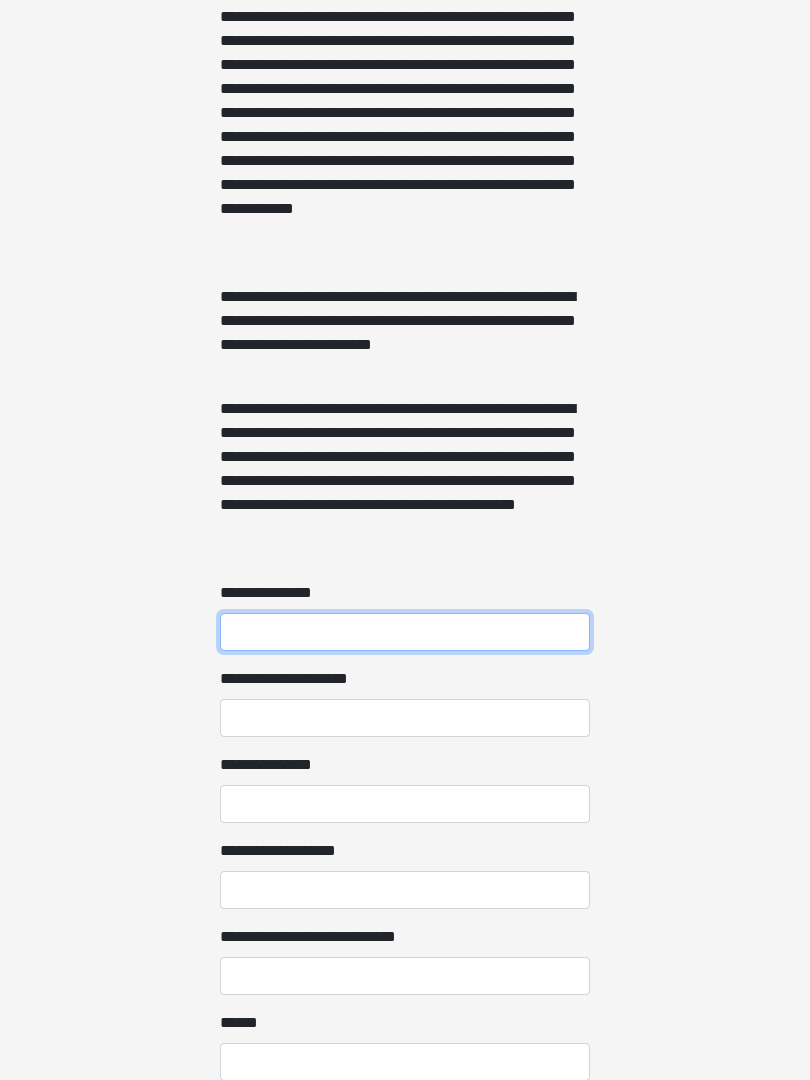 click on "**********" at bounding box center [405, 633] 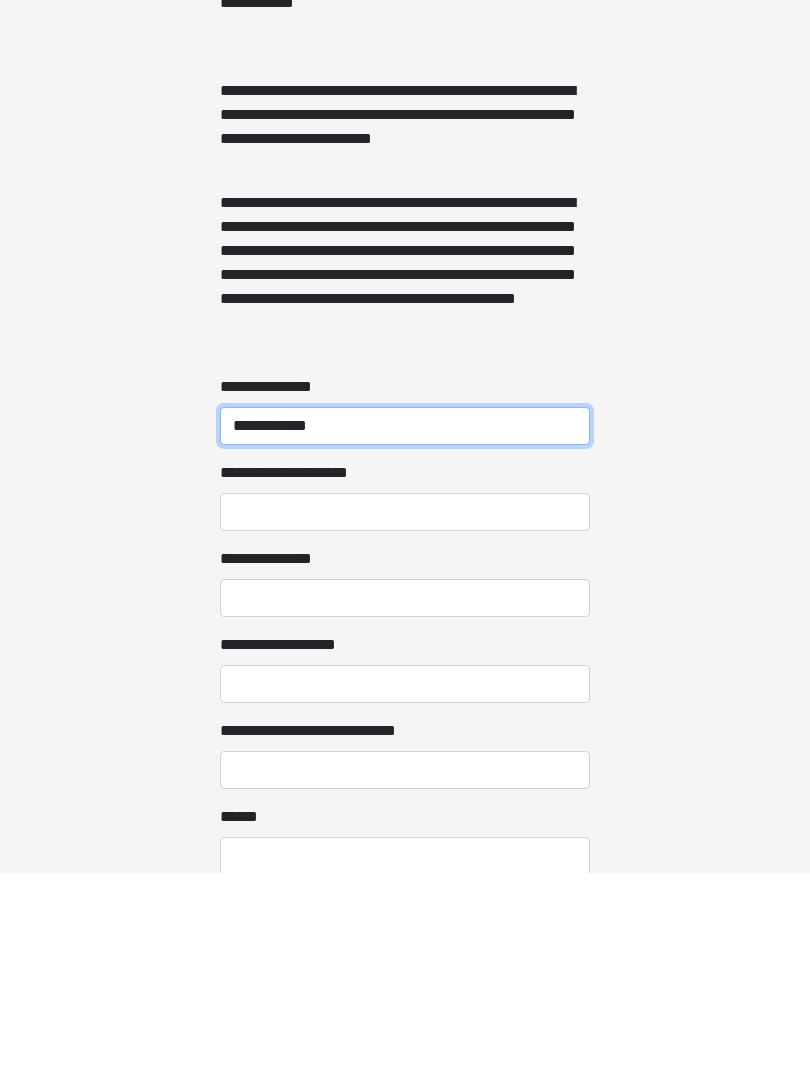 type on "**********" 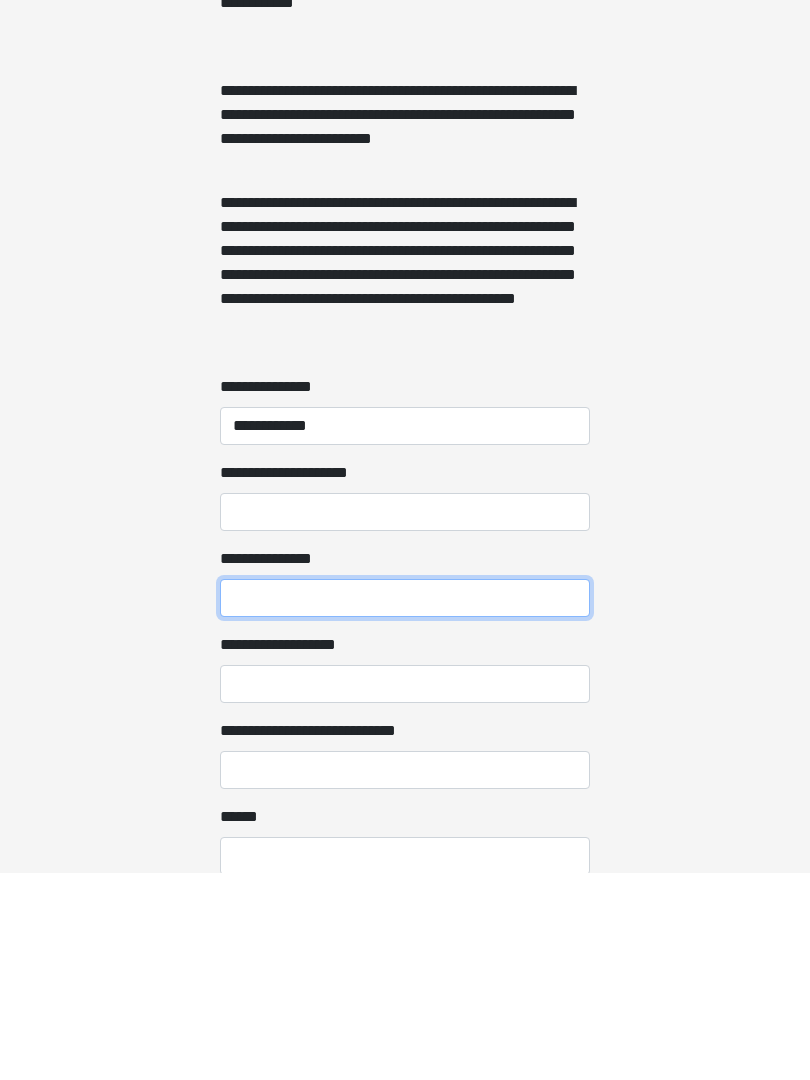 click on "**********" at bounding box center [405, 805] 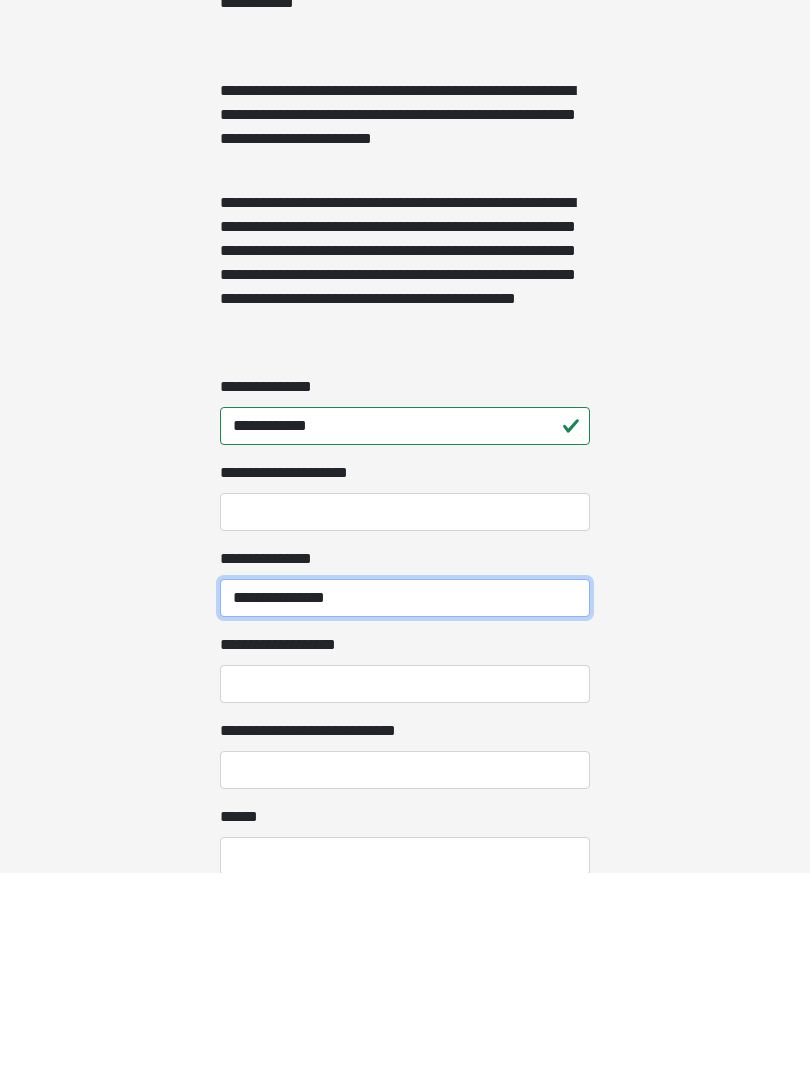 type on "**********" 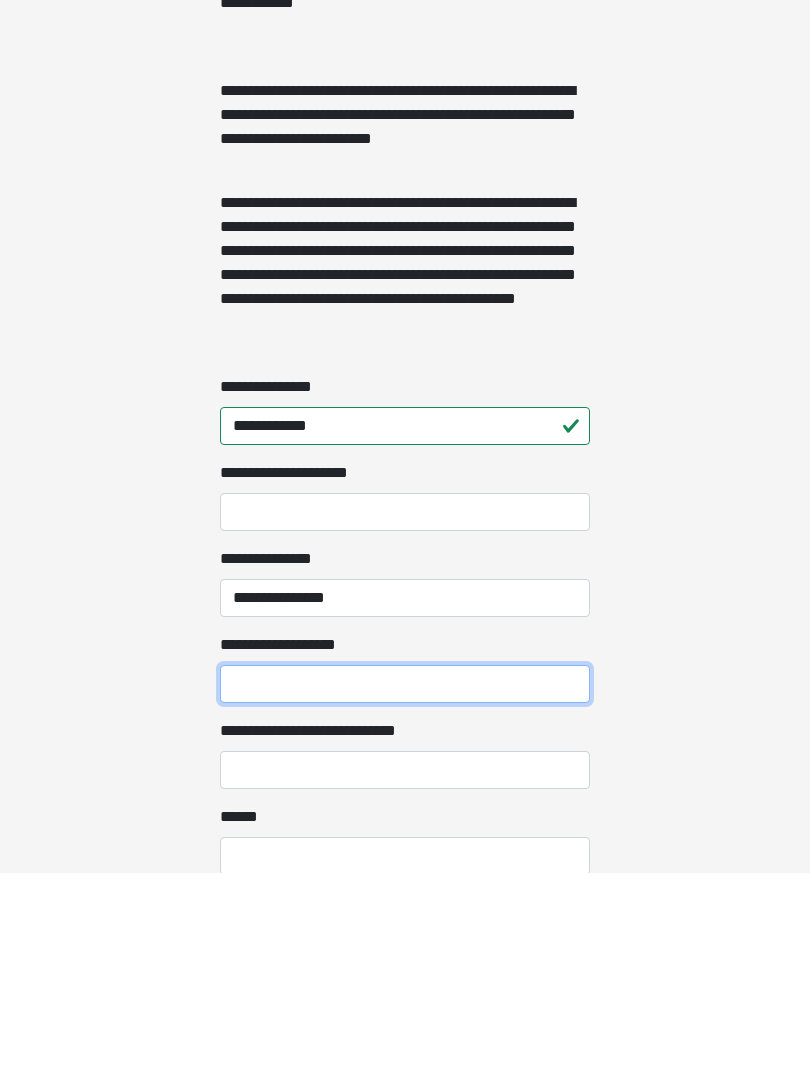 click on "**********" at bounding box center [405, 891] 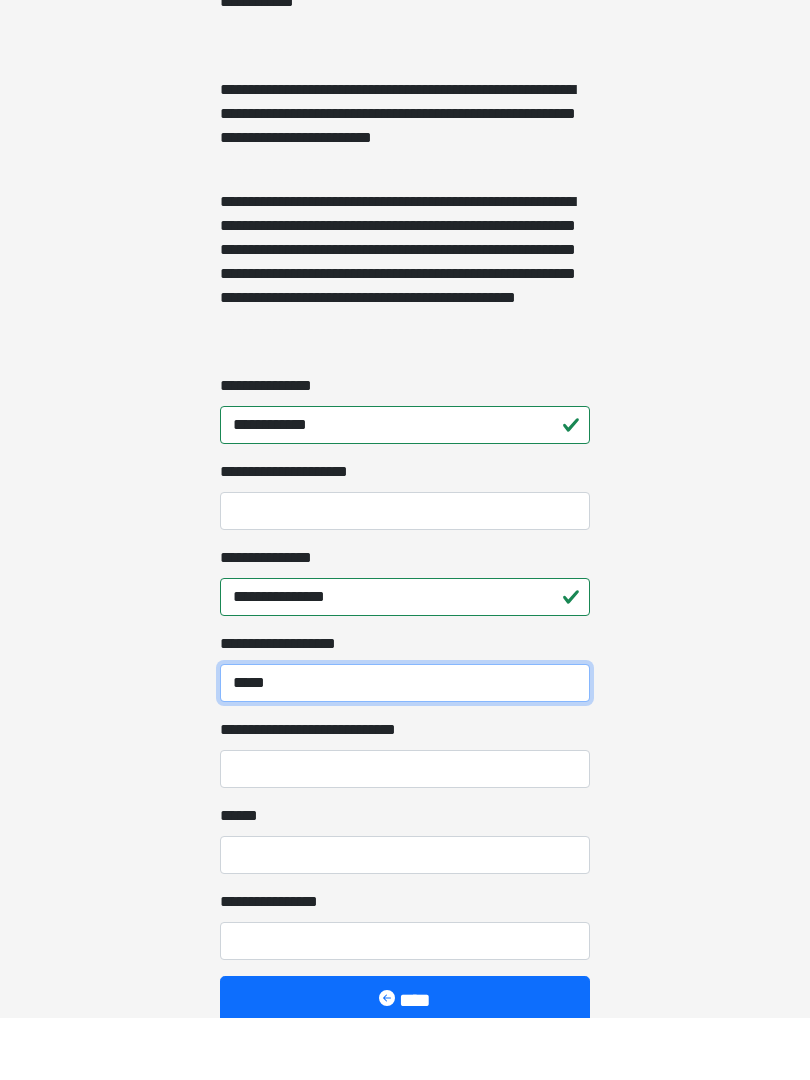 scroll, scrollTop: 1303, scrollLeft: 0, axis: vertical 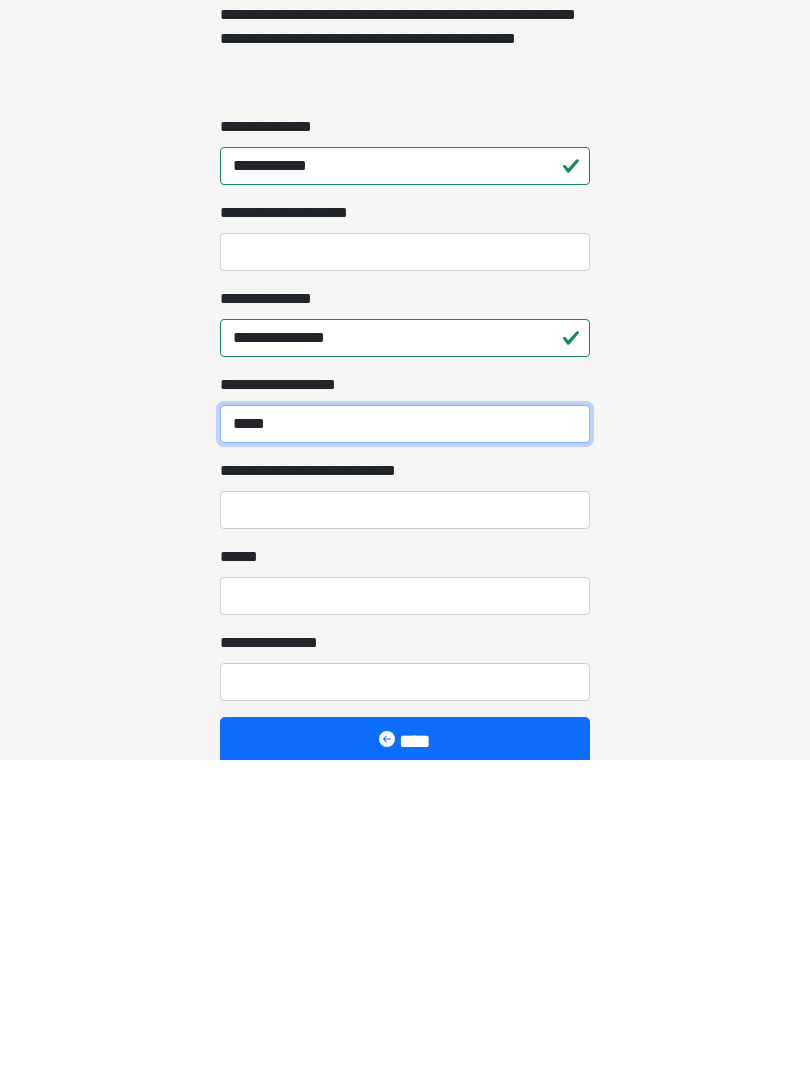 type on "*****" 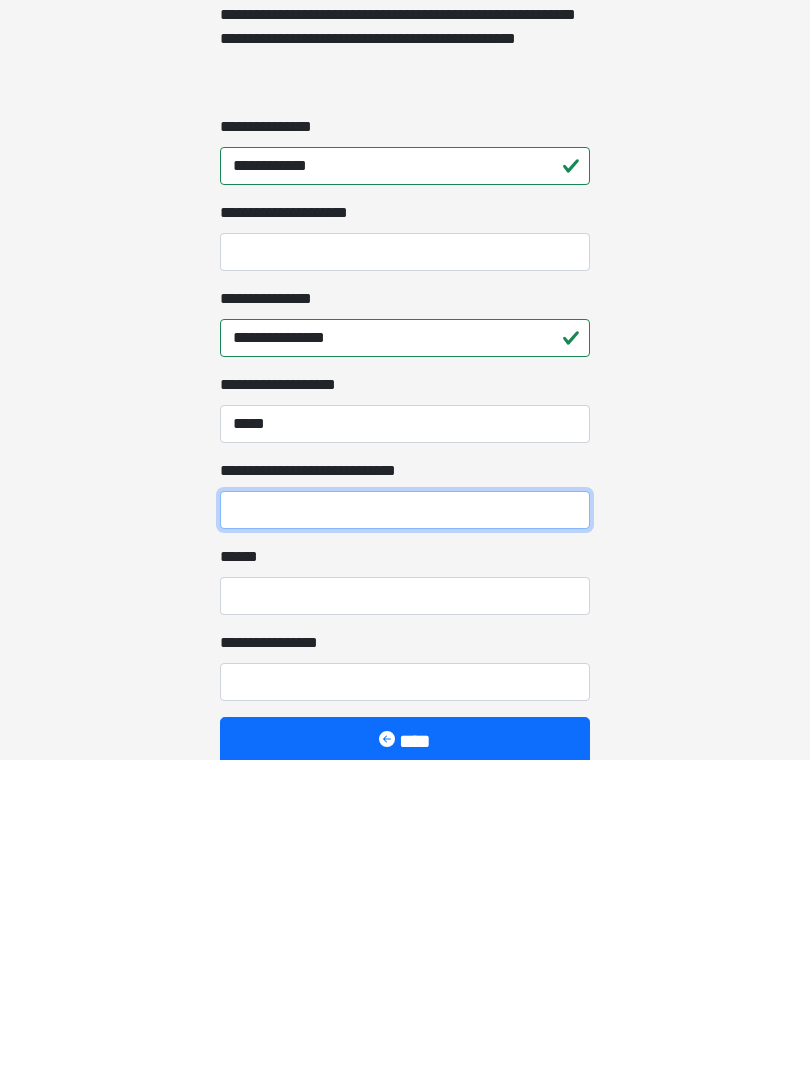 click on "**********" at bounding box center [405, 830] 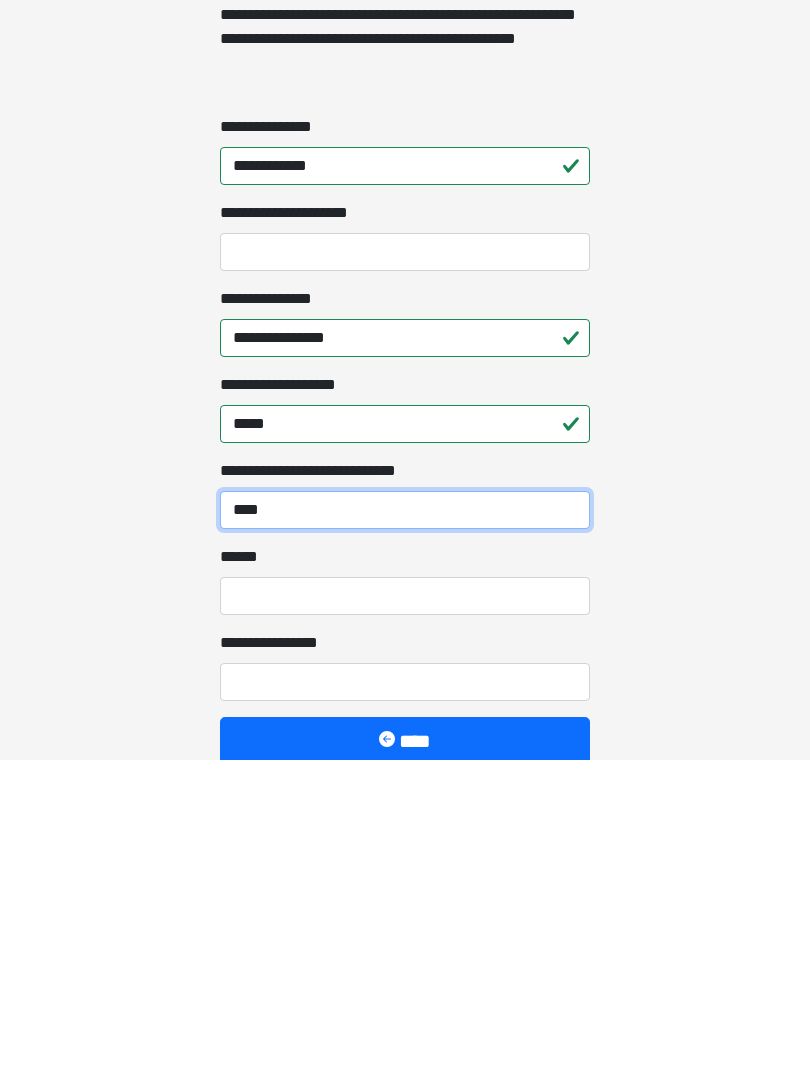 type on "****" 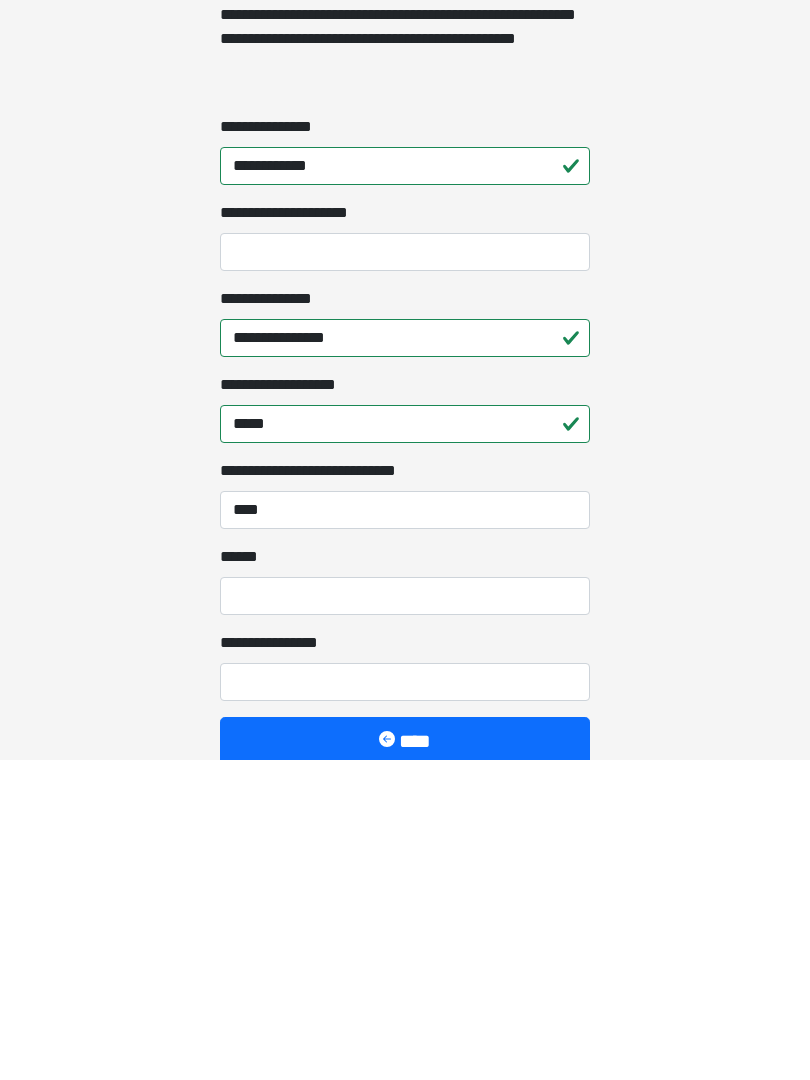 click on "**** *" at bounding box center (405, 916) 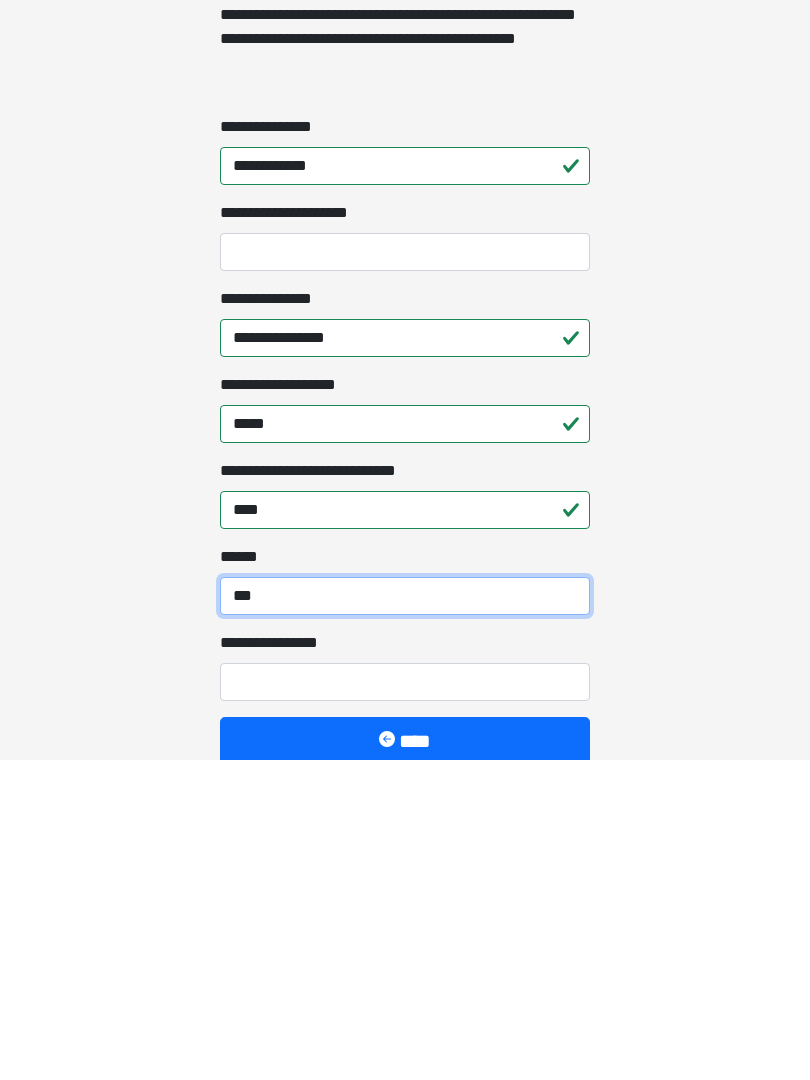 type on "***" 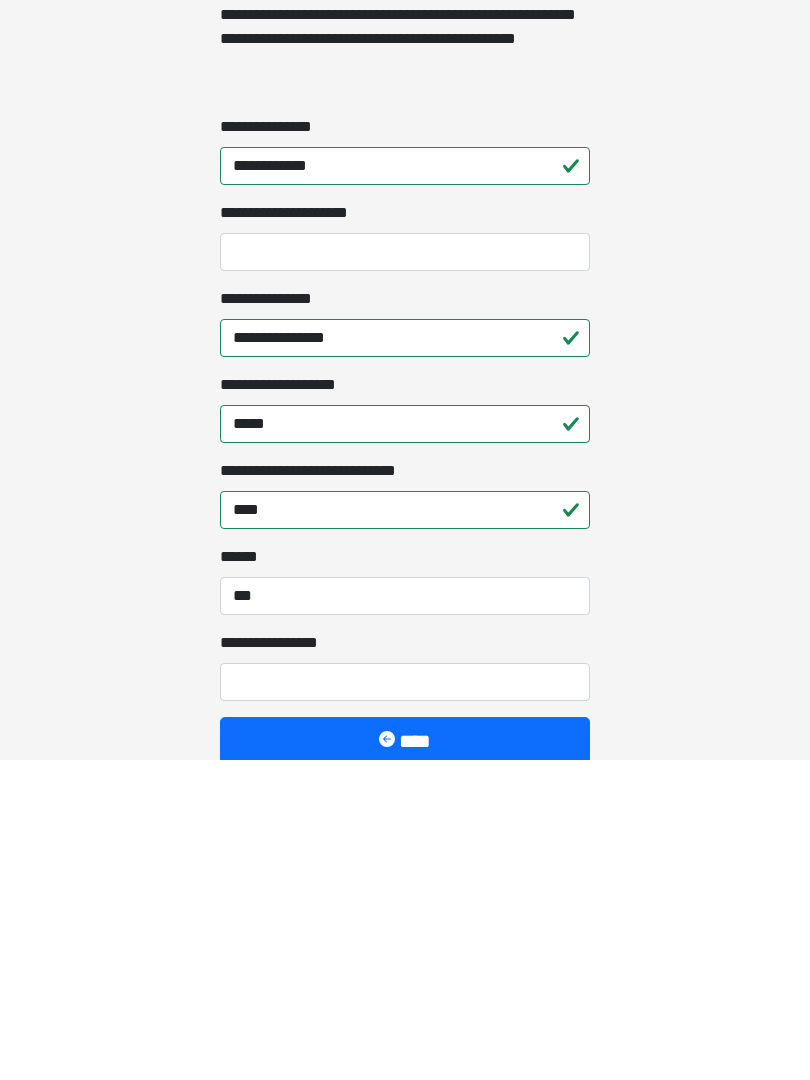 click on "**********" at bounding box center [405, 1002] 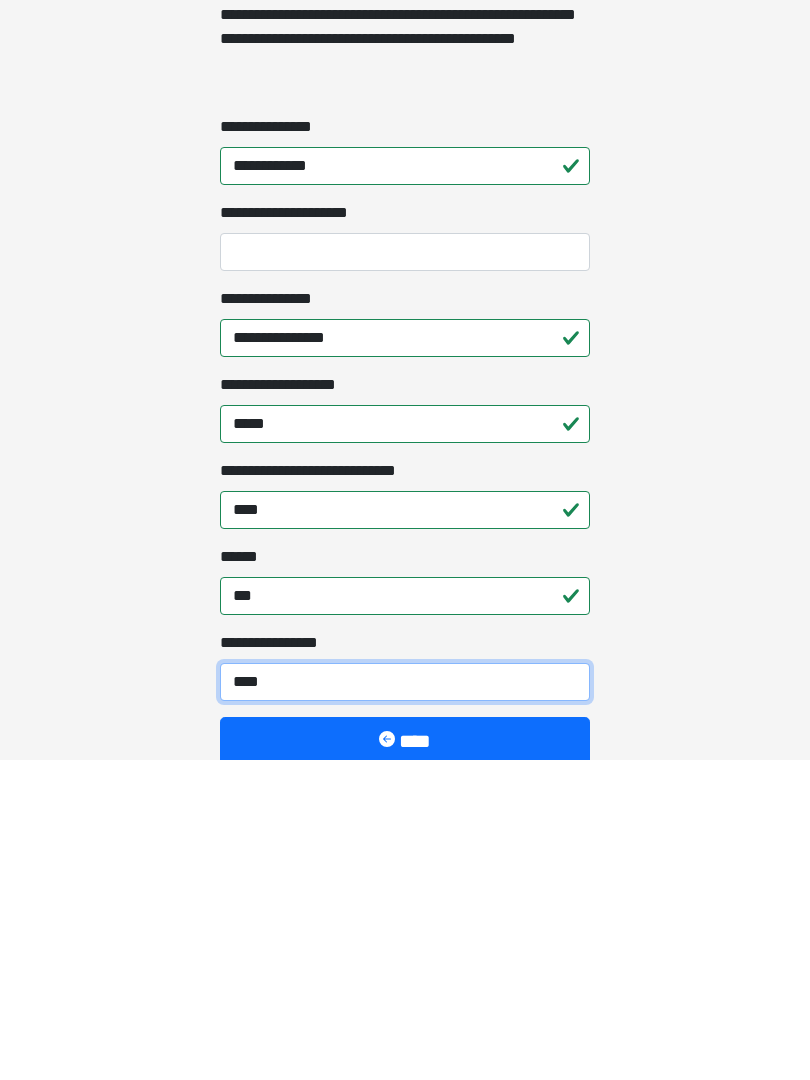 type on "*****" 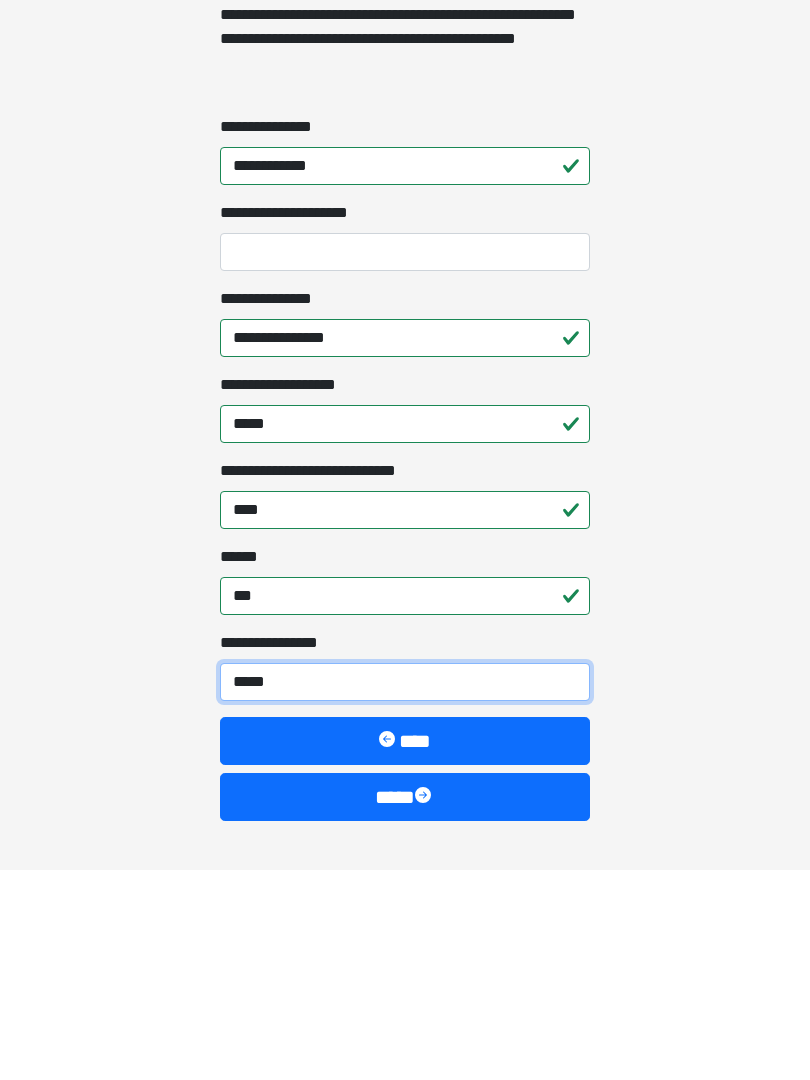 scroll, scrollTop: 1467, scrollLeft: 0, axis: vertical 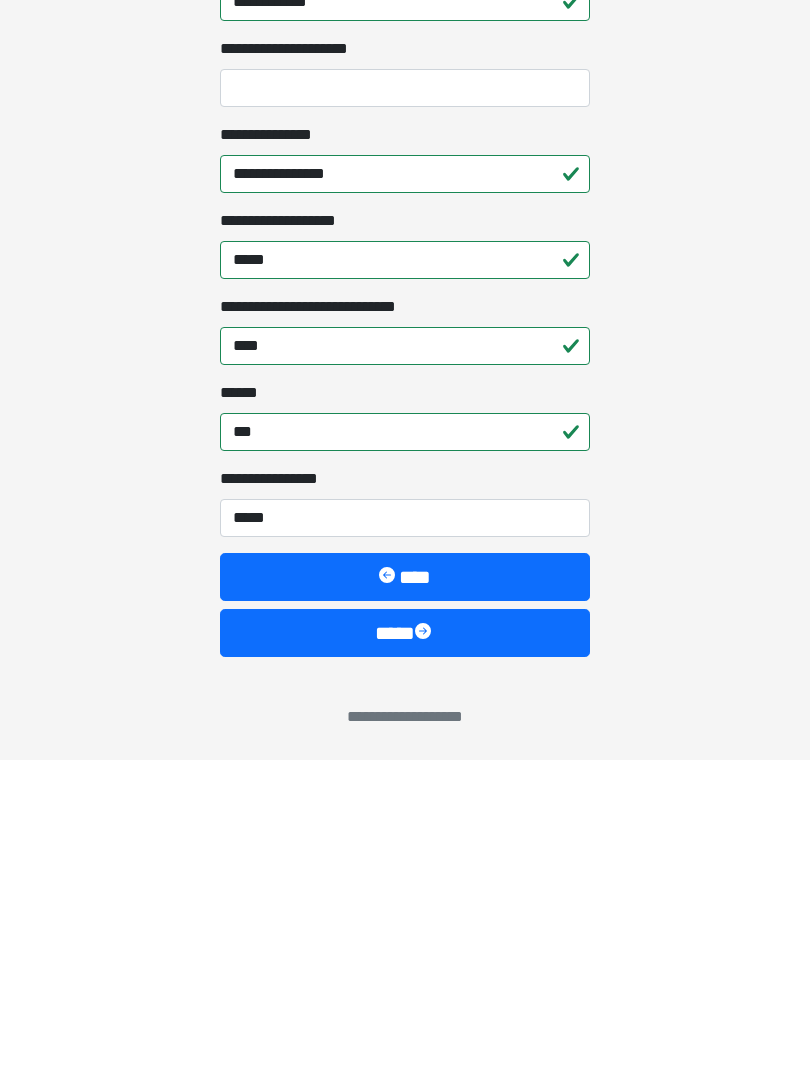 click on "****" at bounding box center [405, 953] 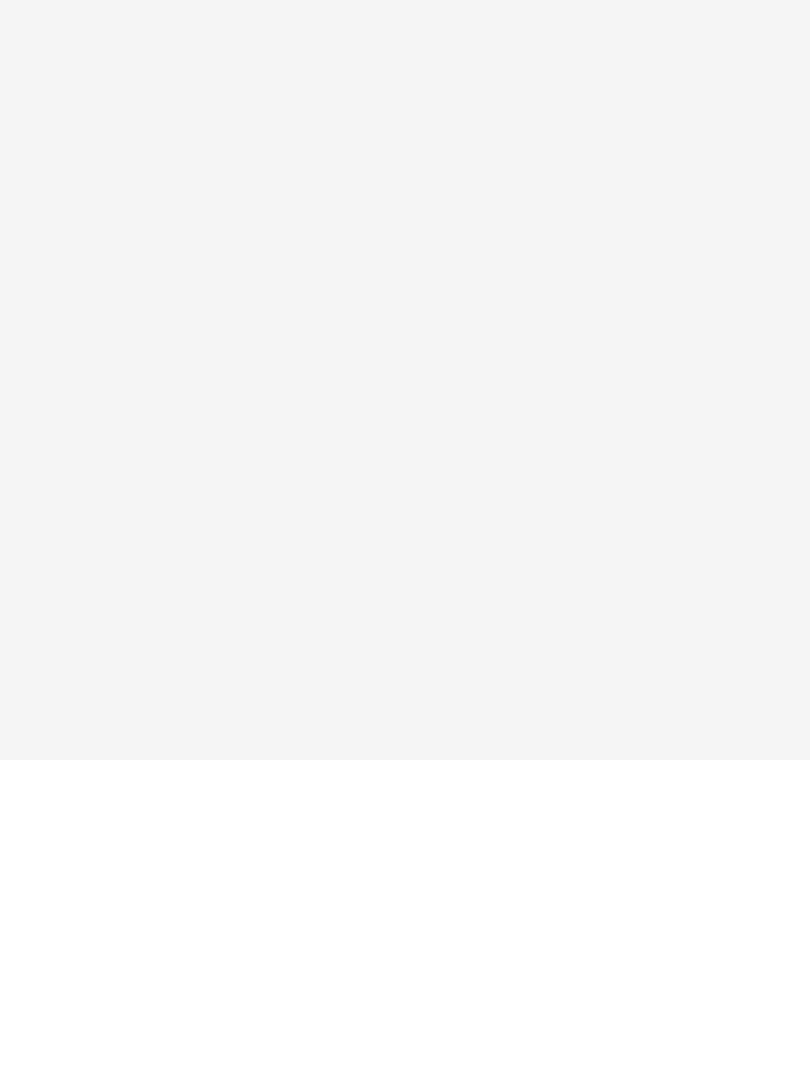 scroll, scrollTop: 0, scrollLeft: 0, axis: both 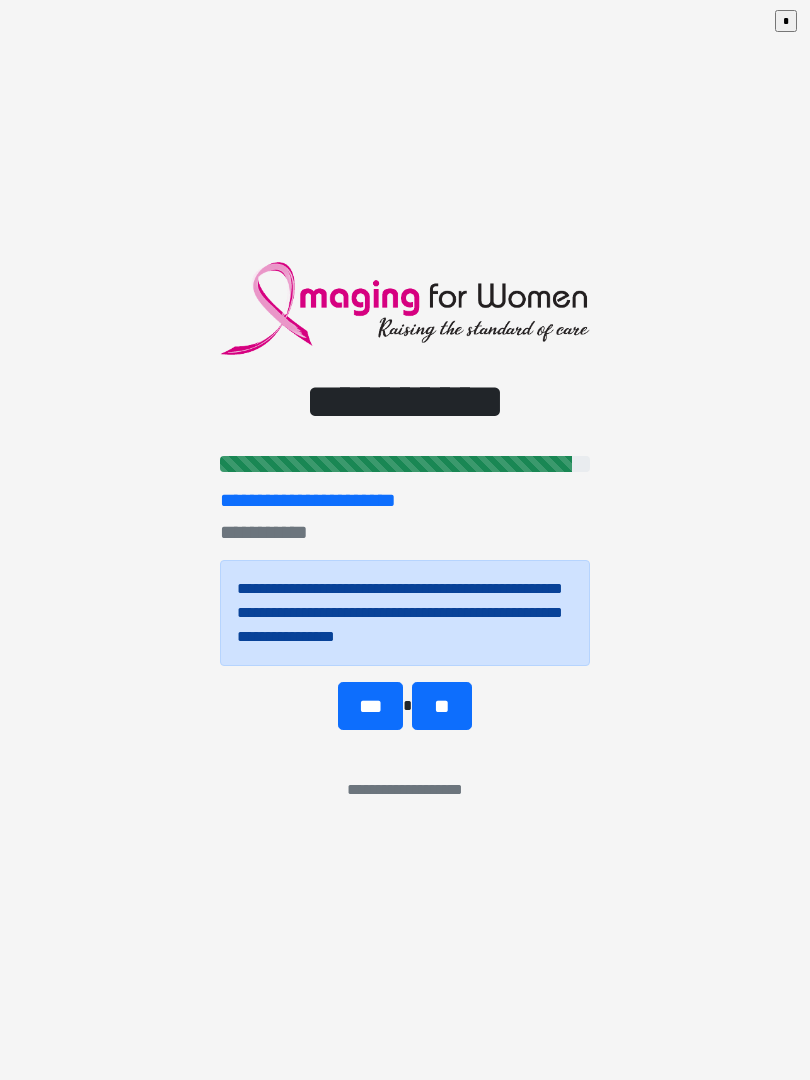 click on "**" at bounding box center [441, 706] 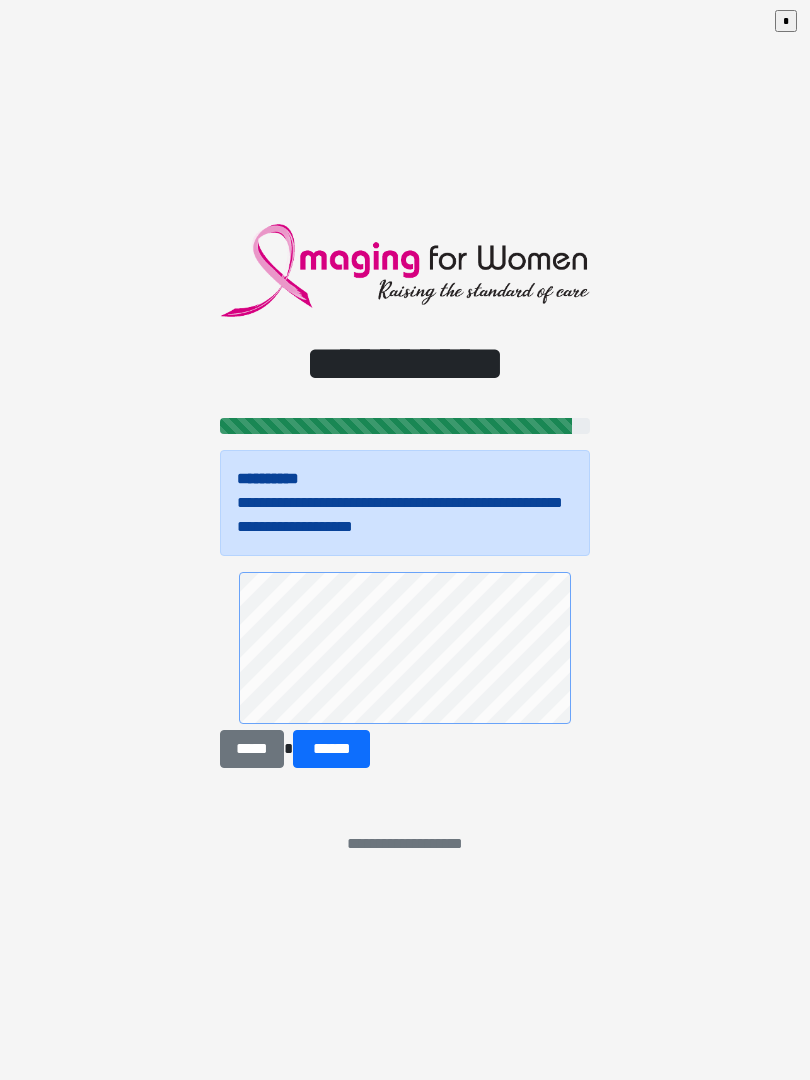 click on "******" at bounding box center (331, 749) 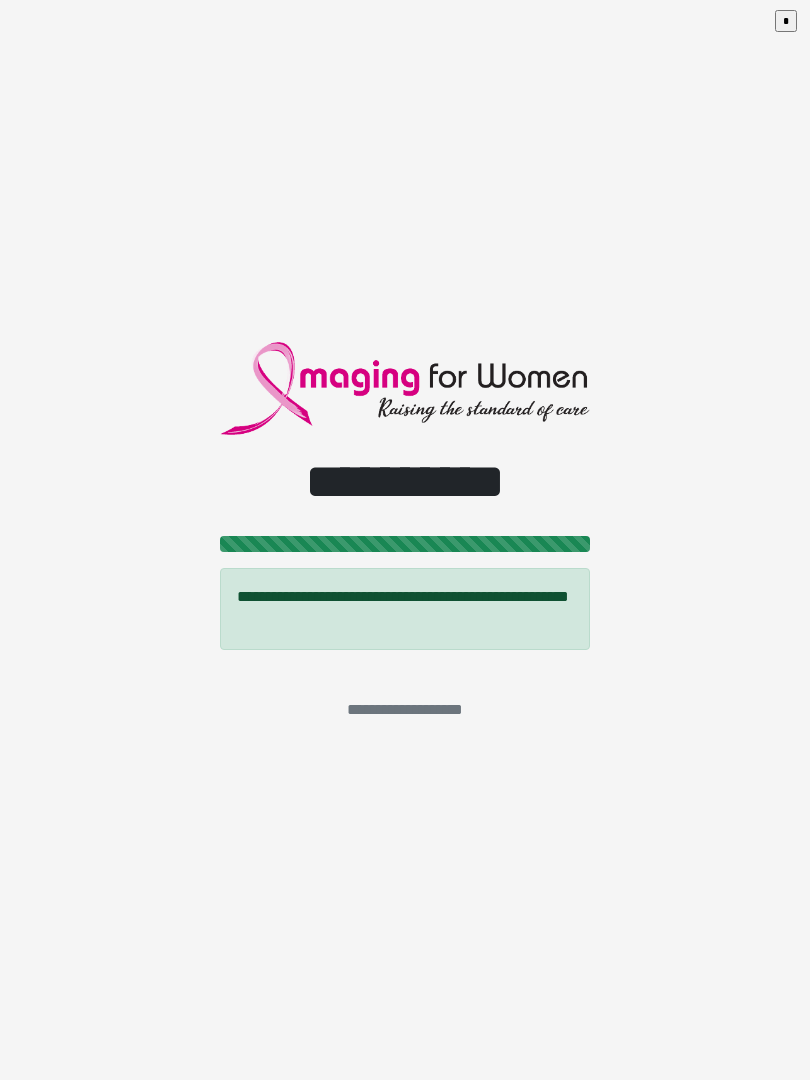 click on "*" at bounding box center [786, 21] 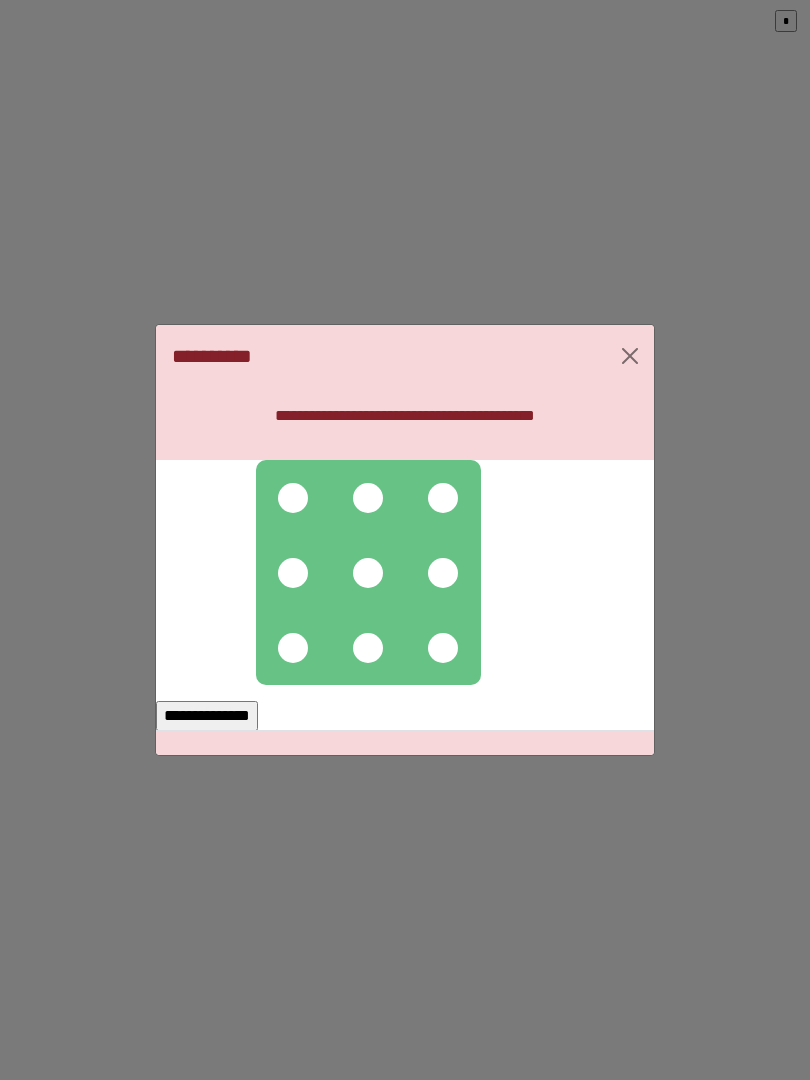 click at bounding box center [293, 498] 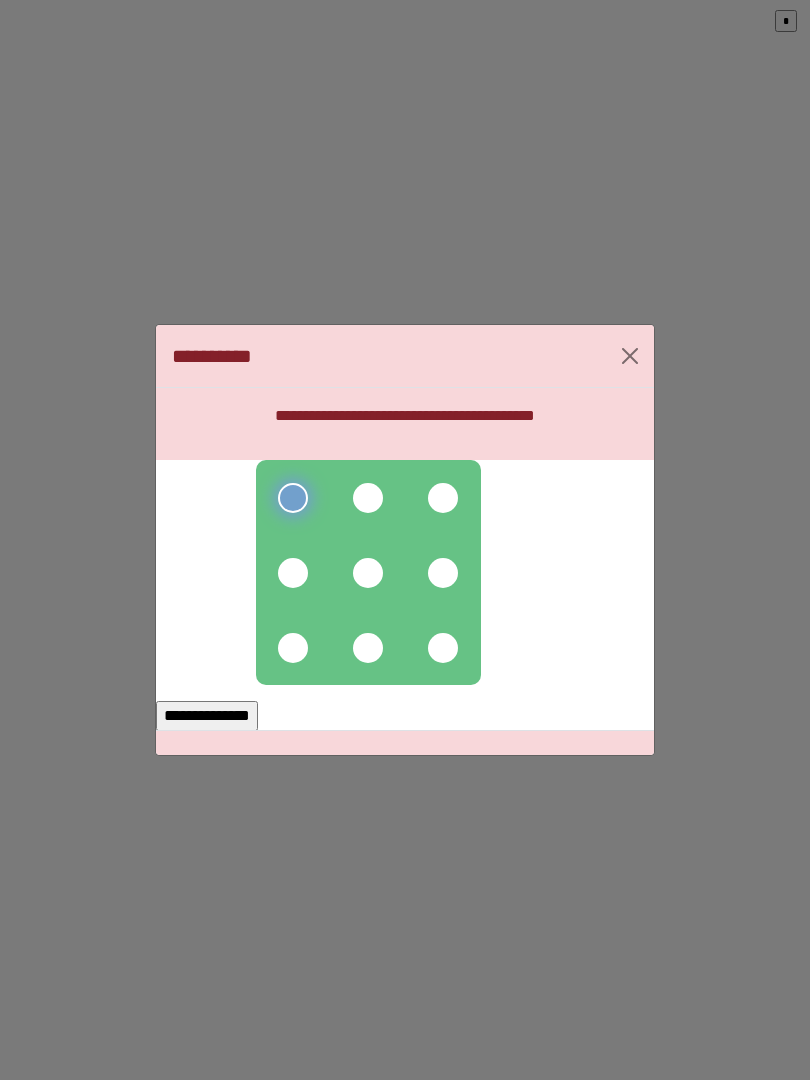 click at bounding box center (368, 498) 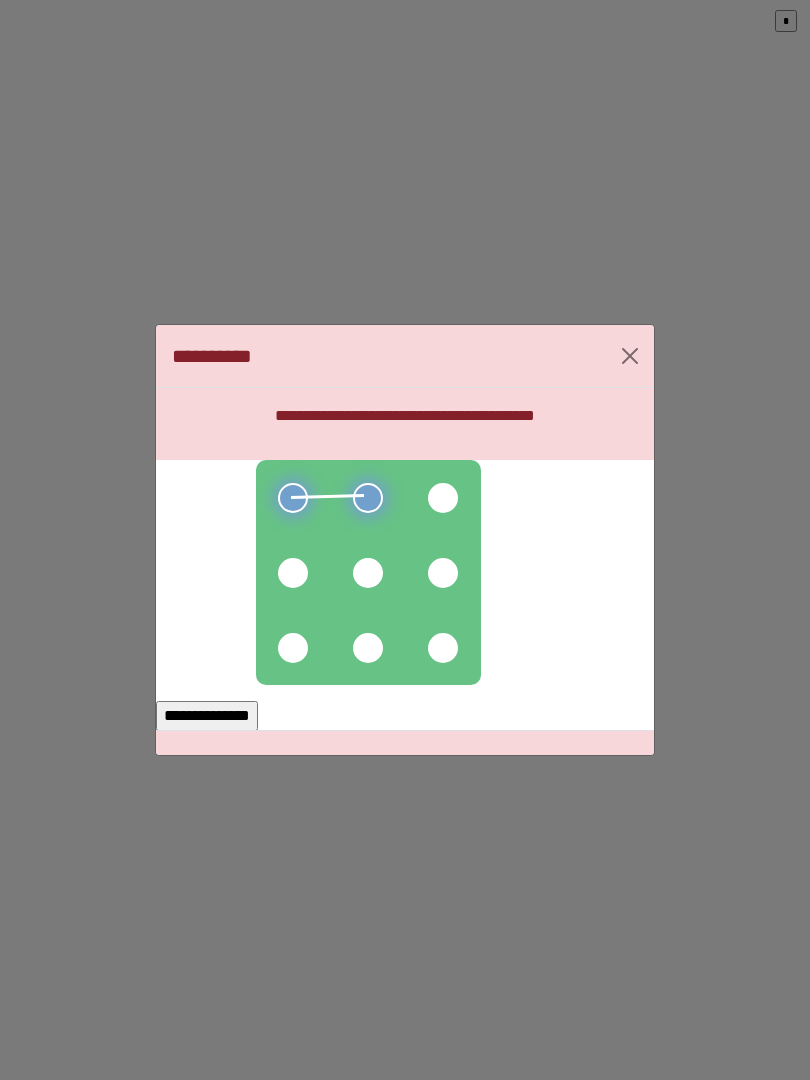 click at bounding box center [293, 573] 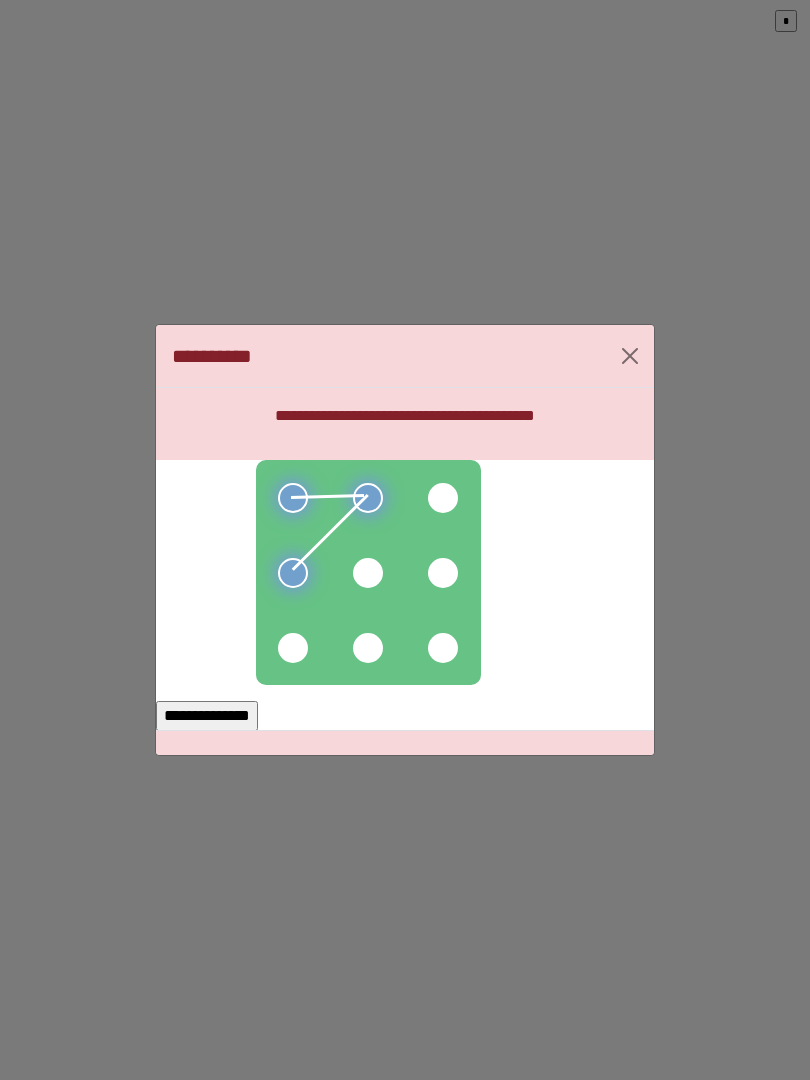 click at bounding box center [368, 573] 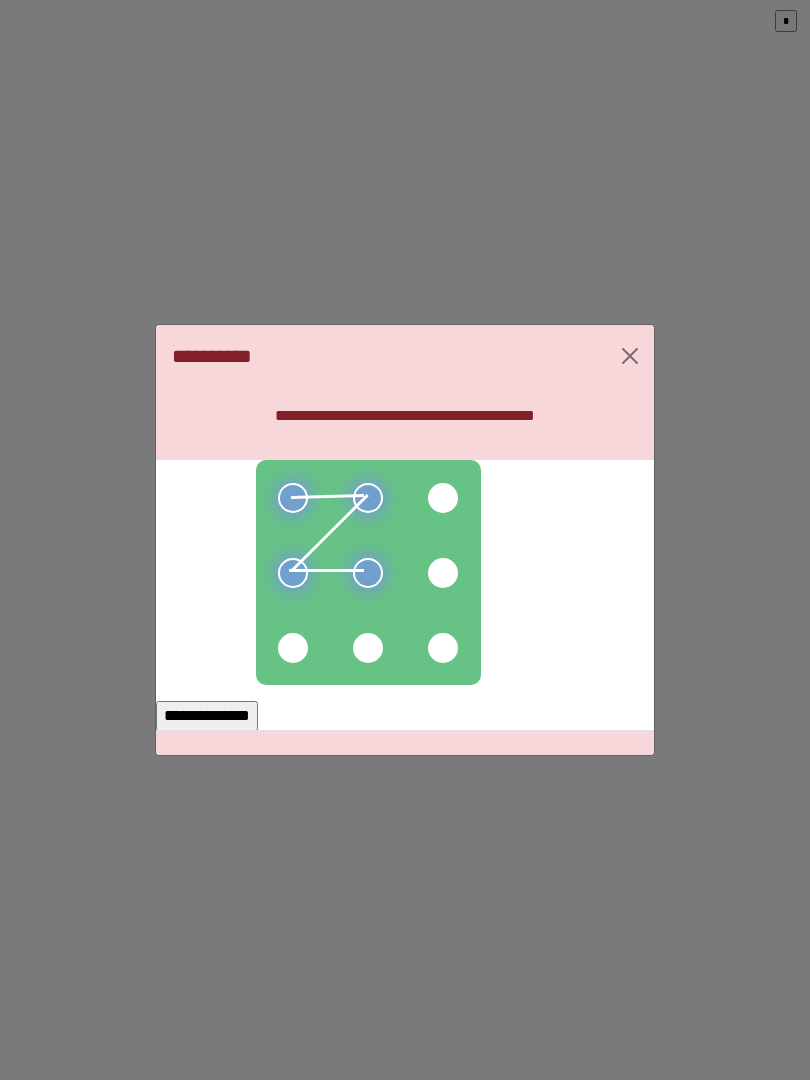click at bounding box center (293, 648) 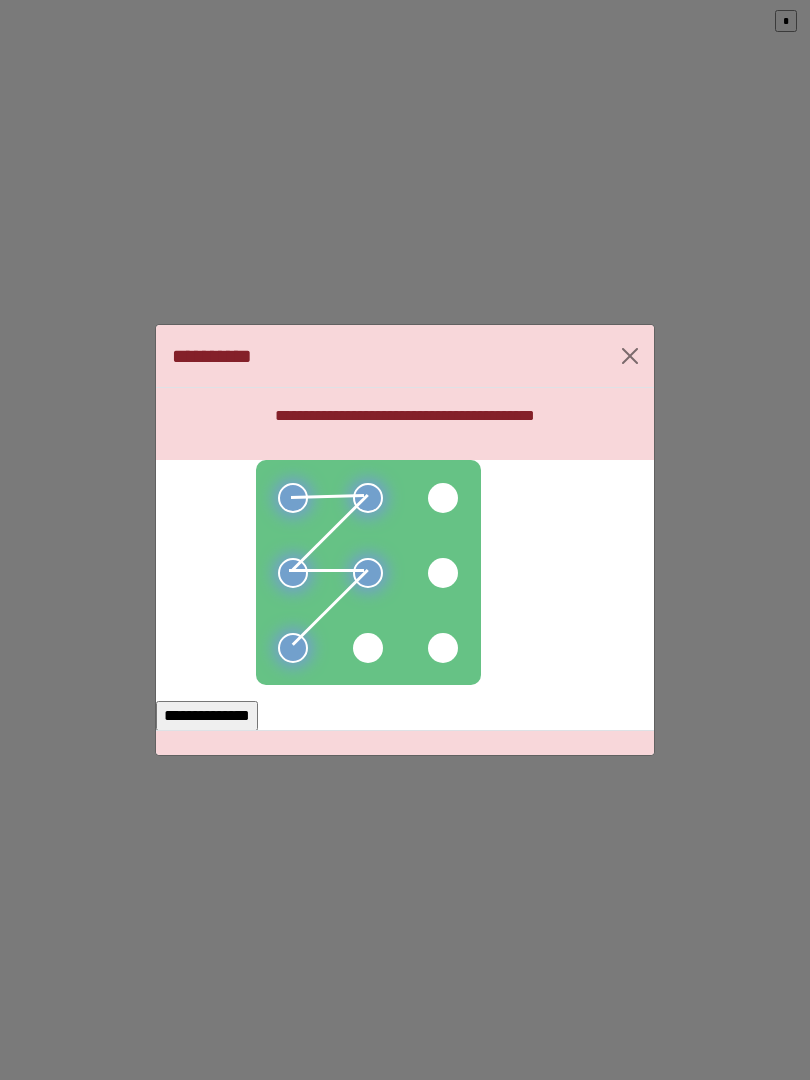 click on "**********" at bounding box center (207, 716) 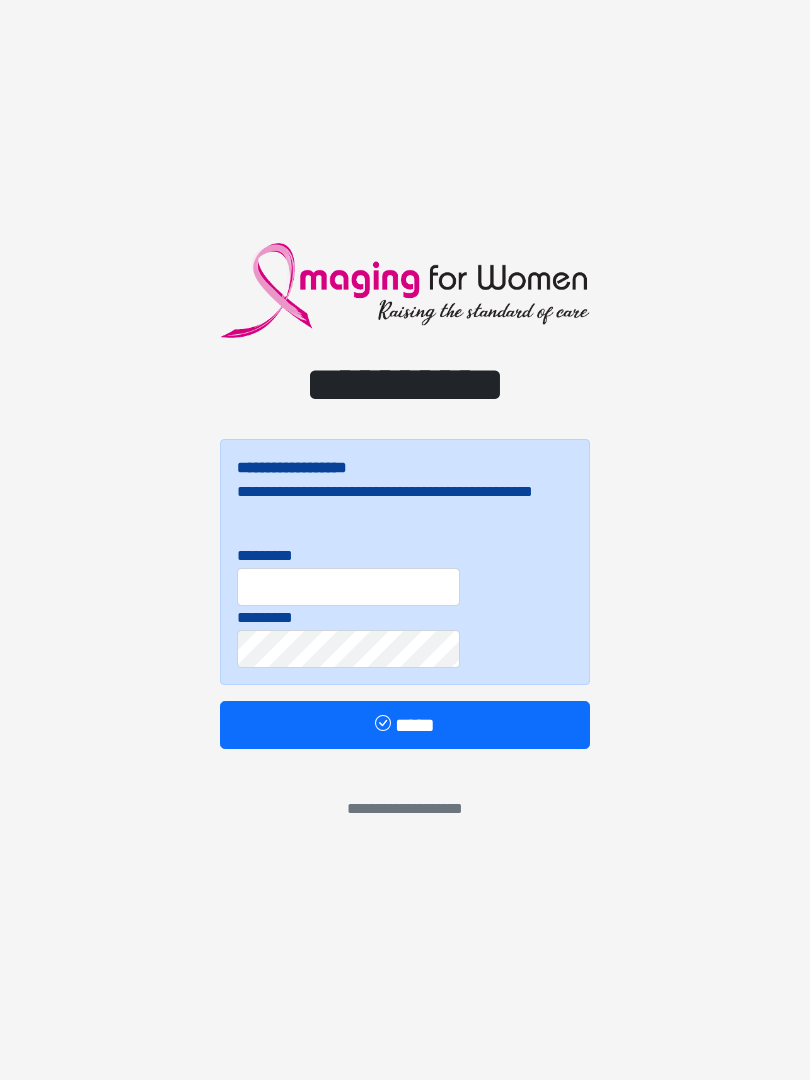 scroll, scrollTop: 0, scrollLeft: 0, axis: both 